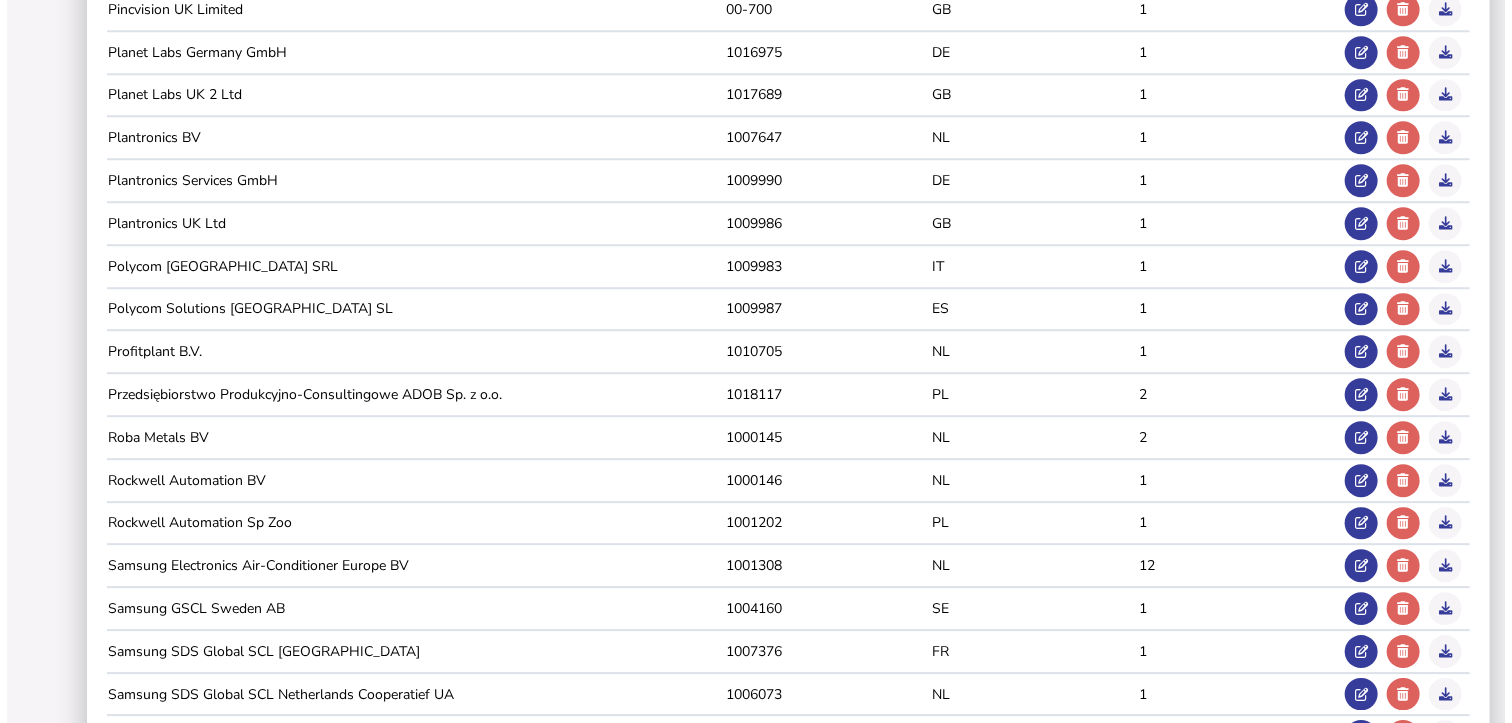 scroll, scrollTop: 6700, scrollLeft: 0, axis: vertical 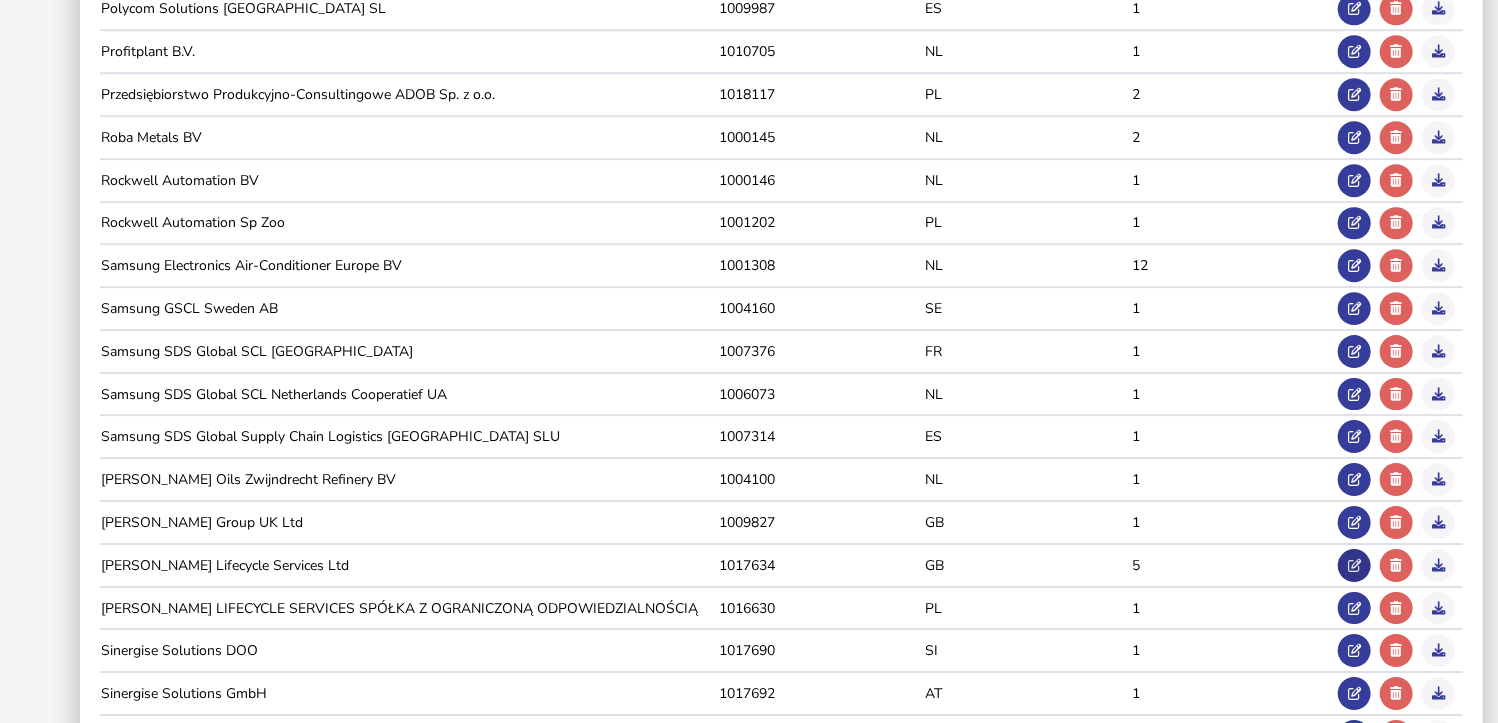 click 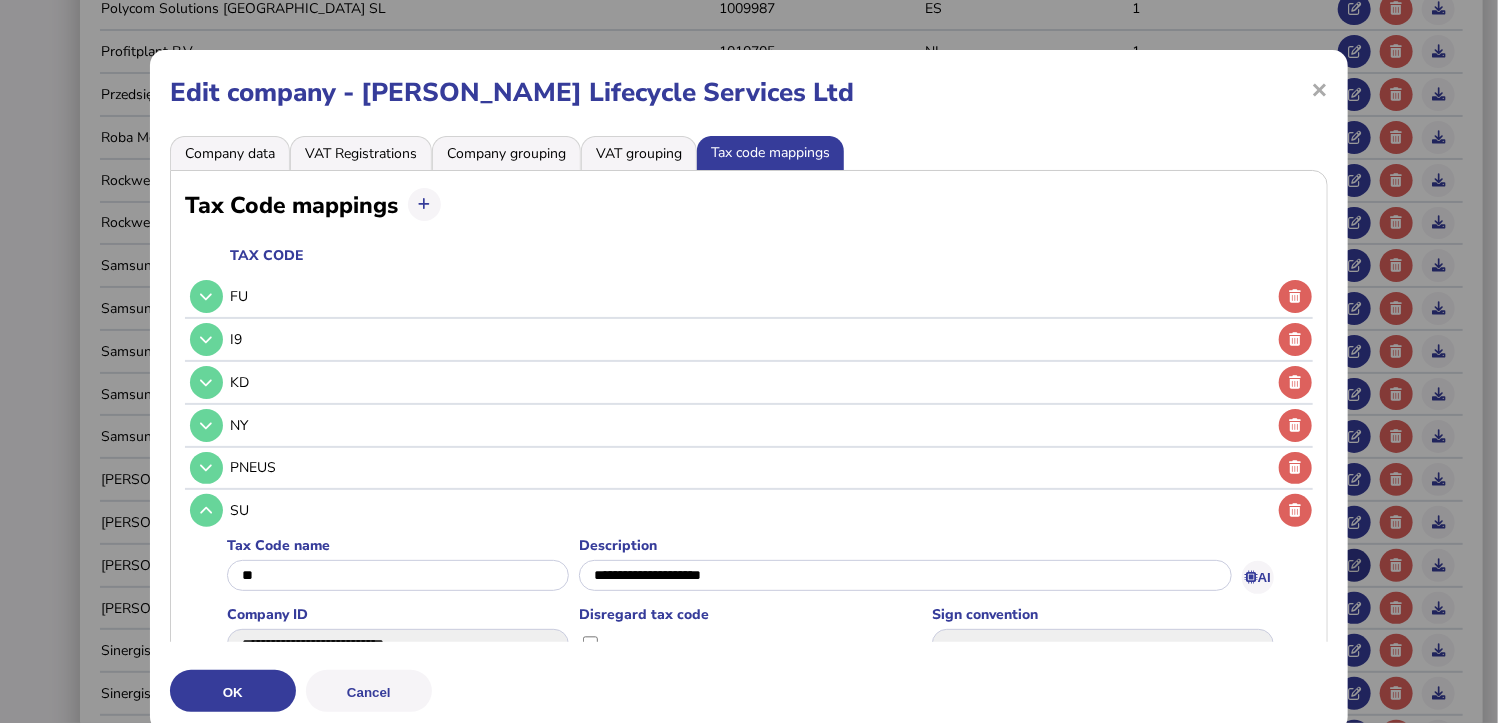 select 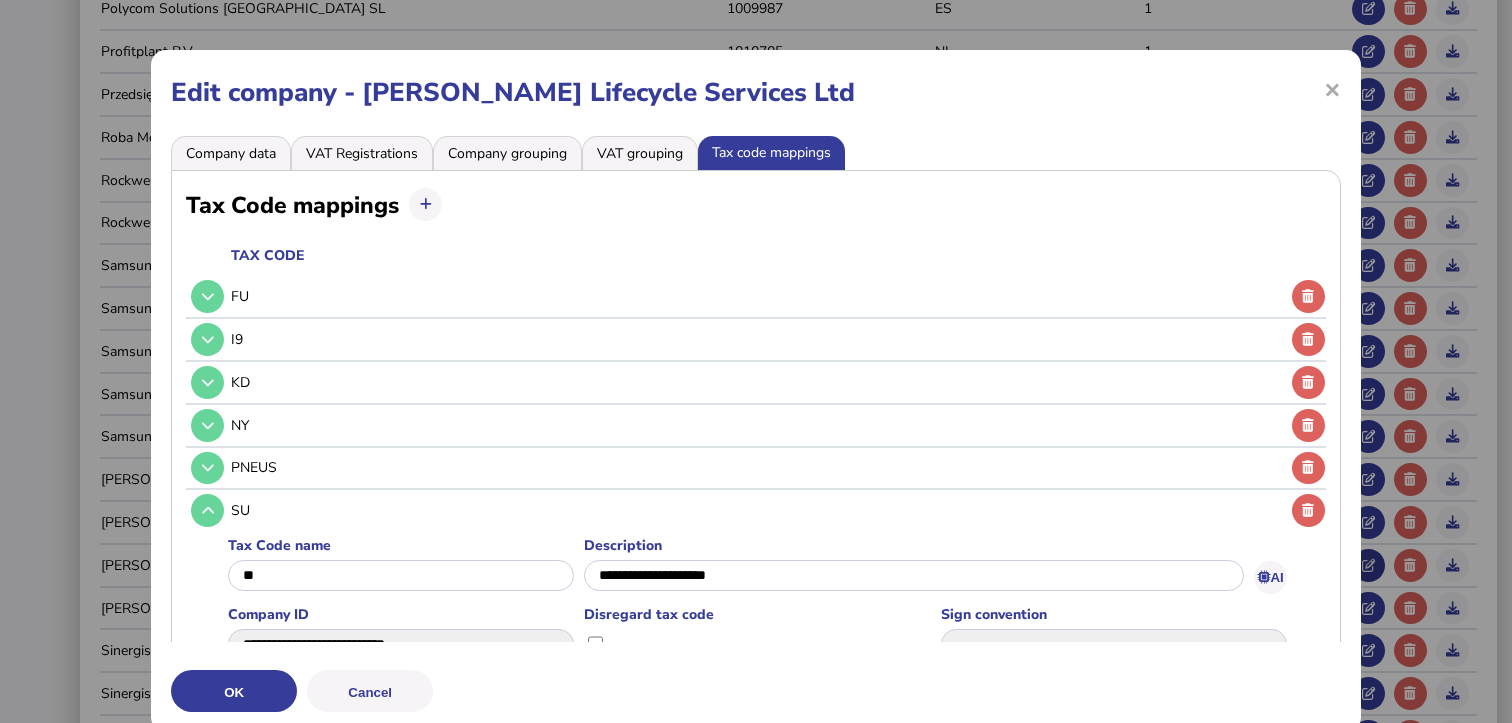 select on "**********" 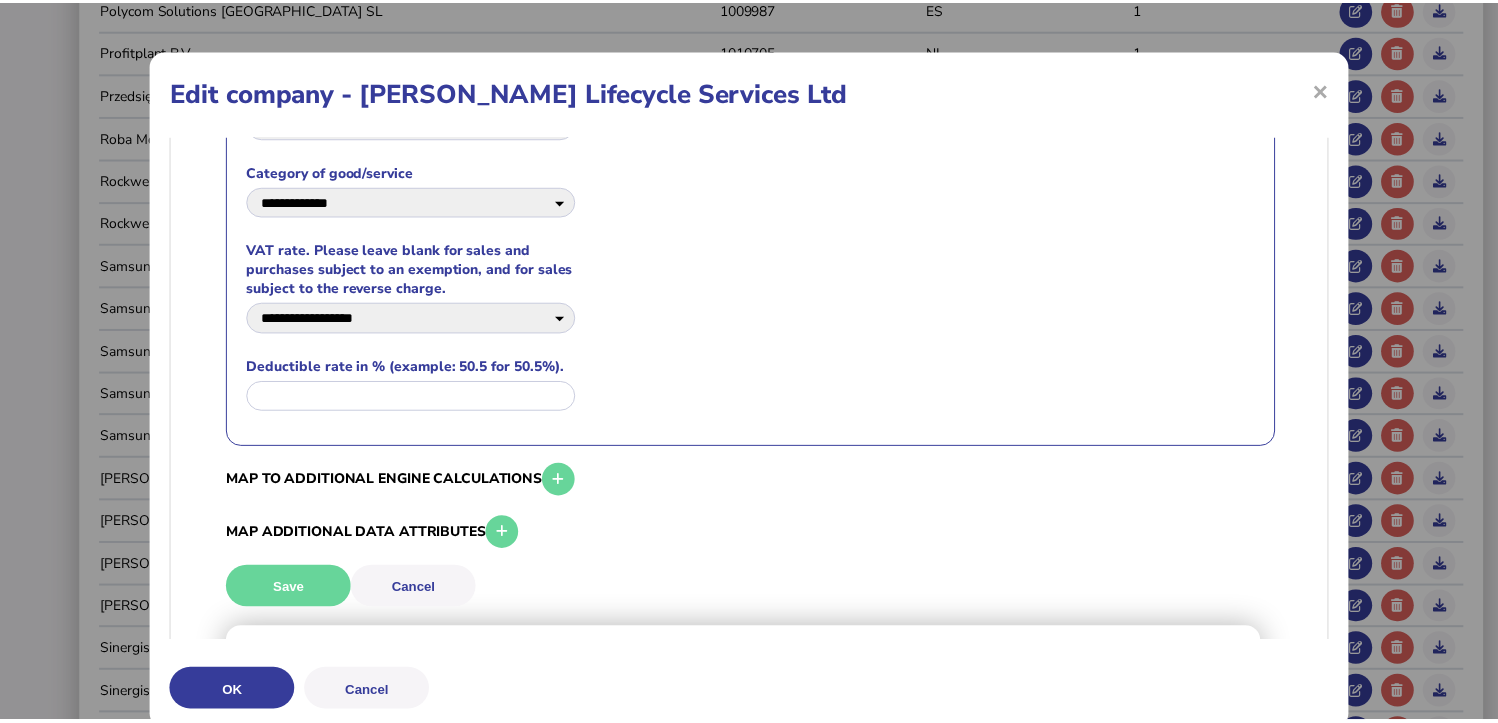 scroll, scrollTop: 0, scrollLeft: 0, axis: both 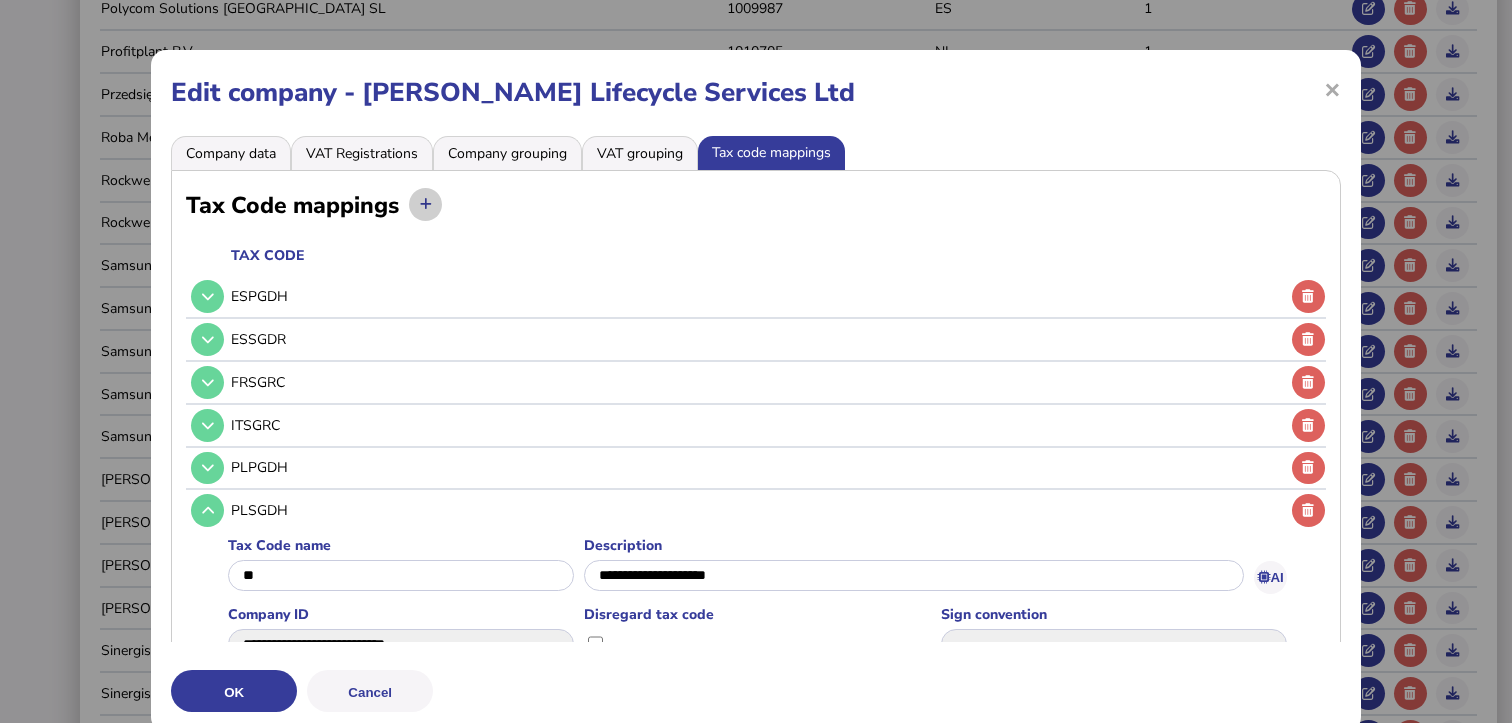 click at bounding box center (426, 204) 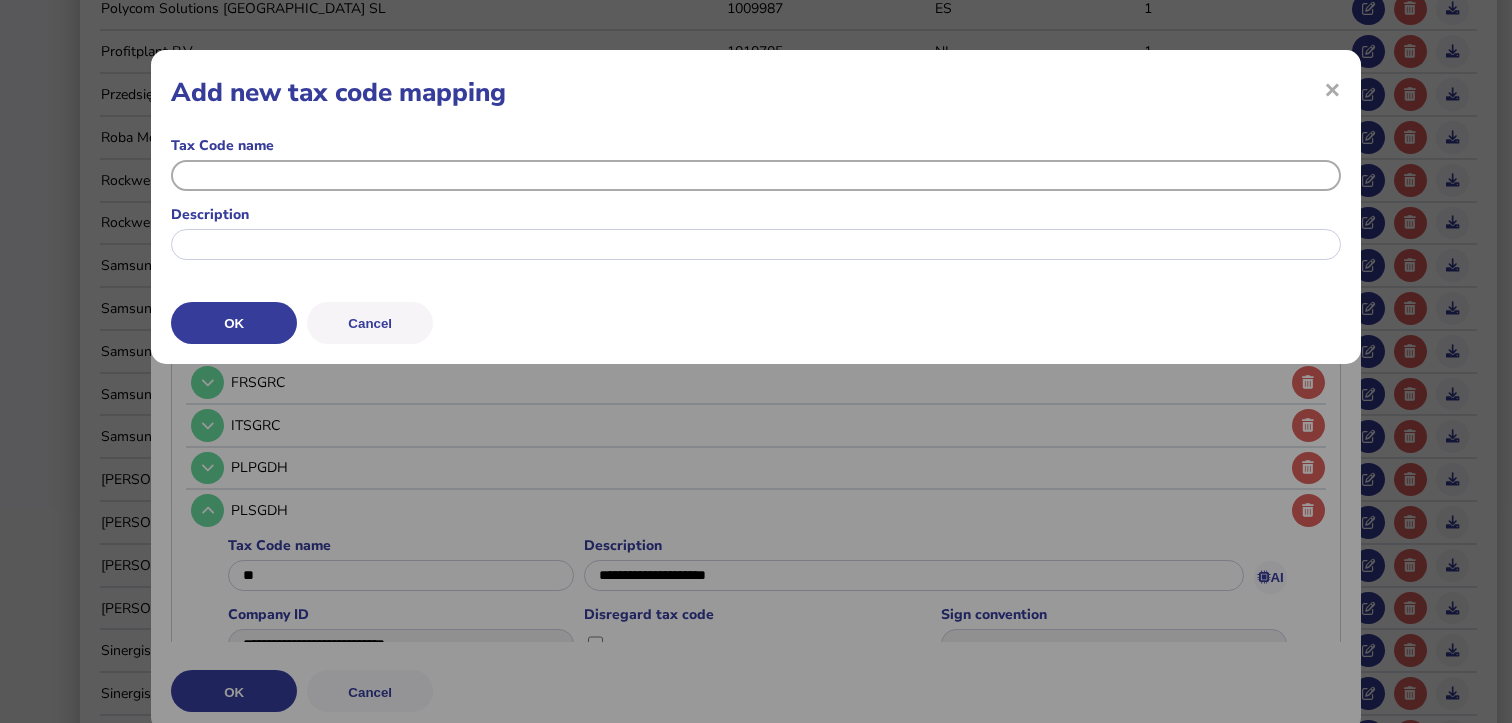 click at bounding box center [756, 175] 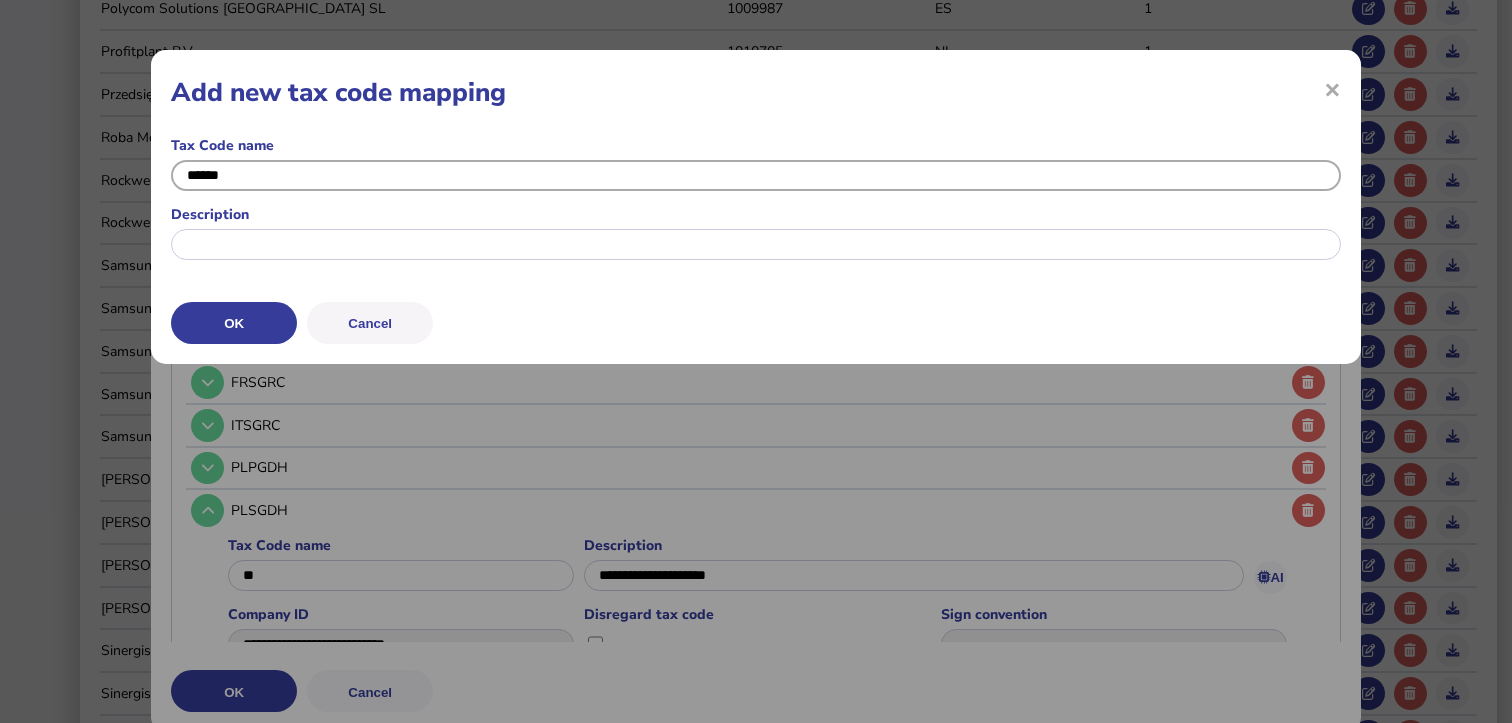 type on "******" 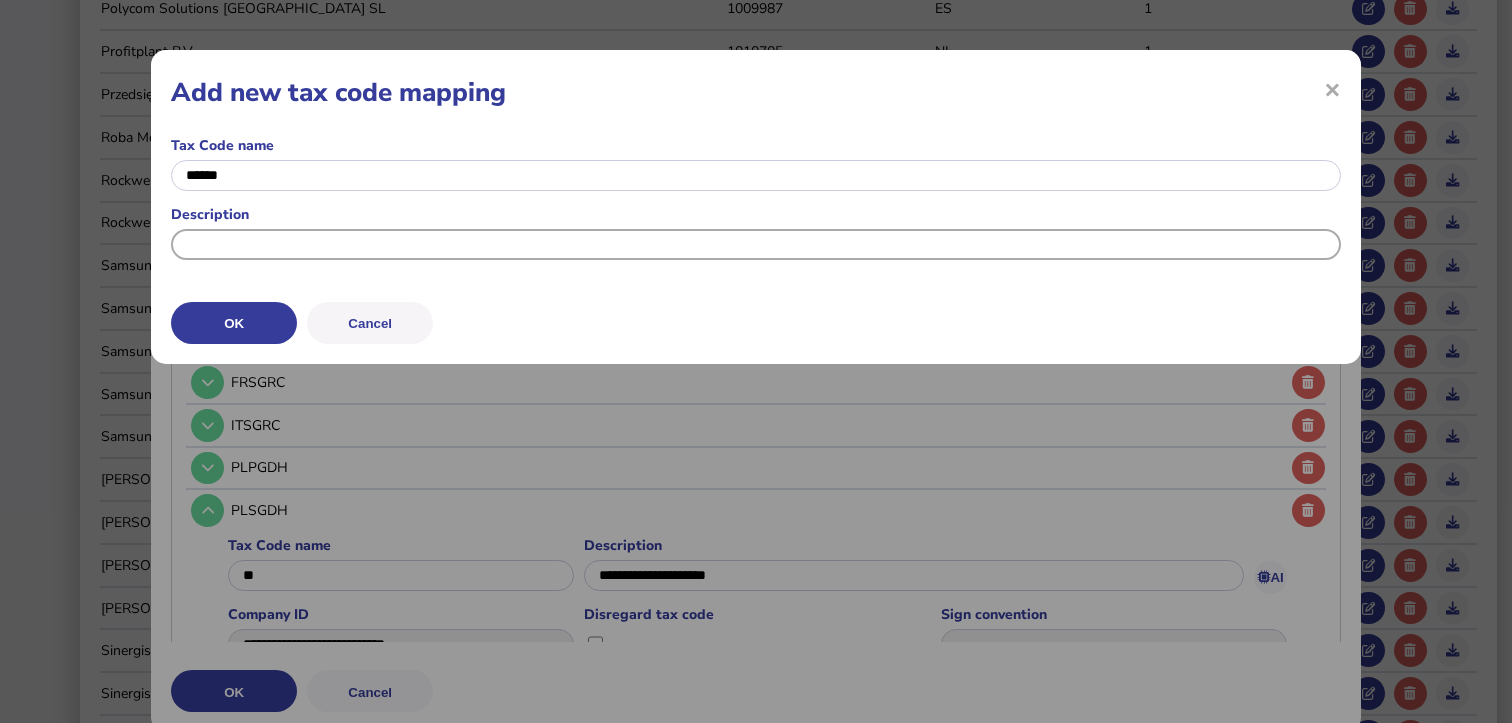 click at bounding box center (756, 244) 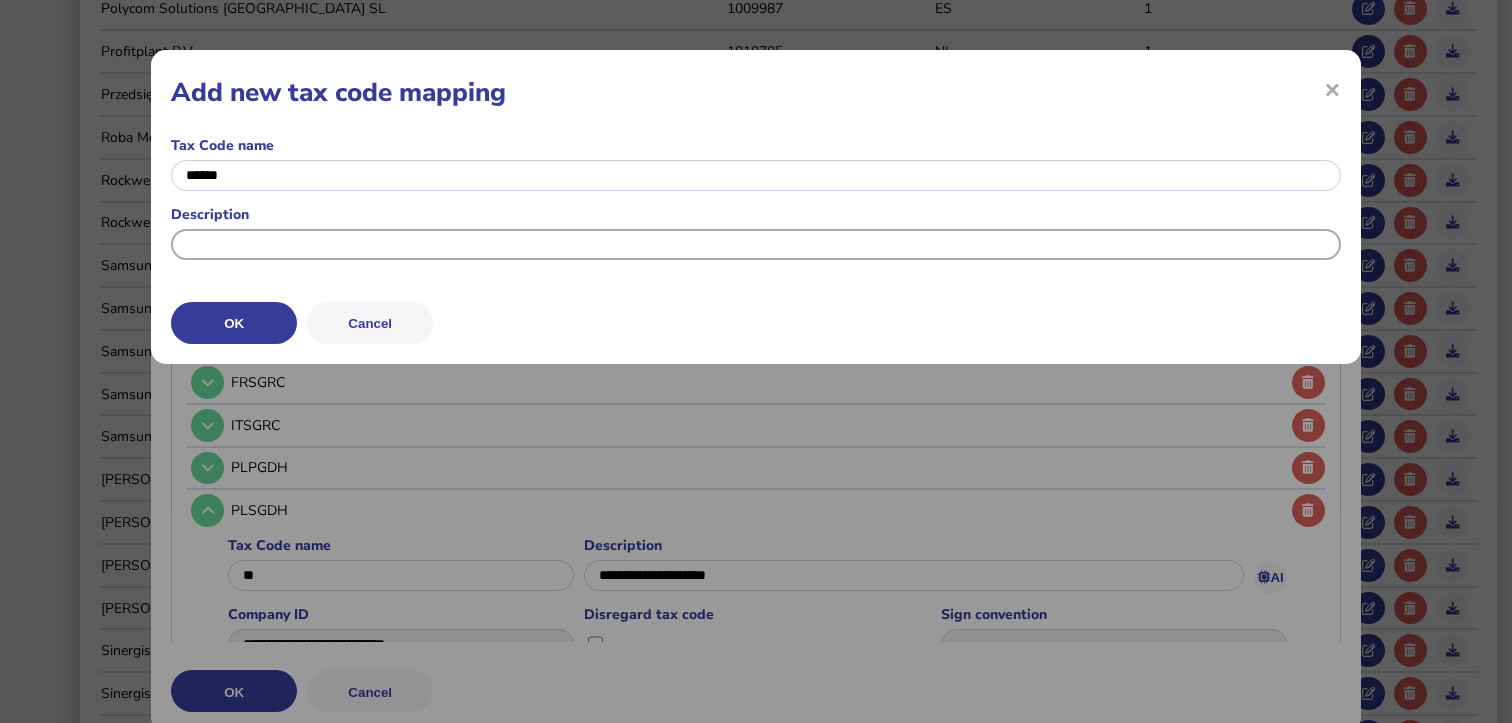 type on "**********" 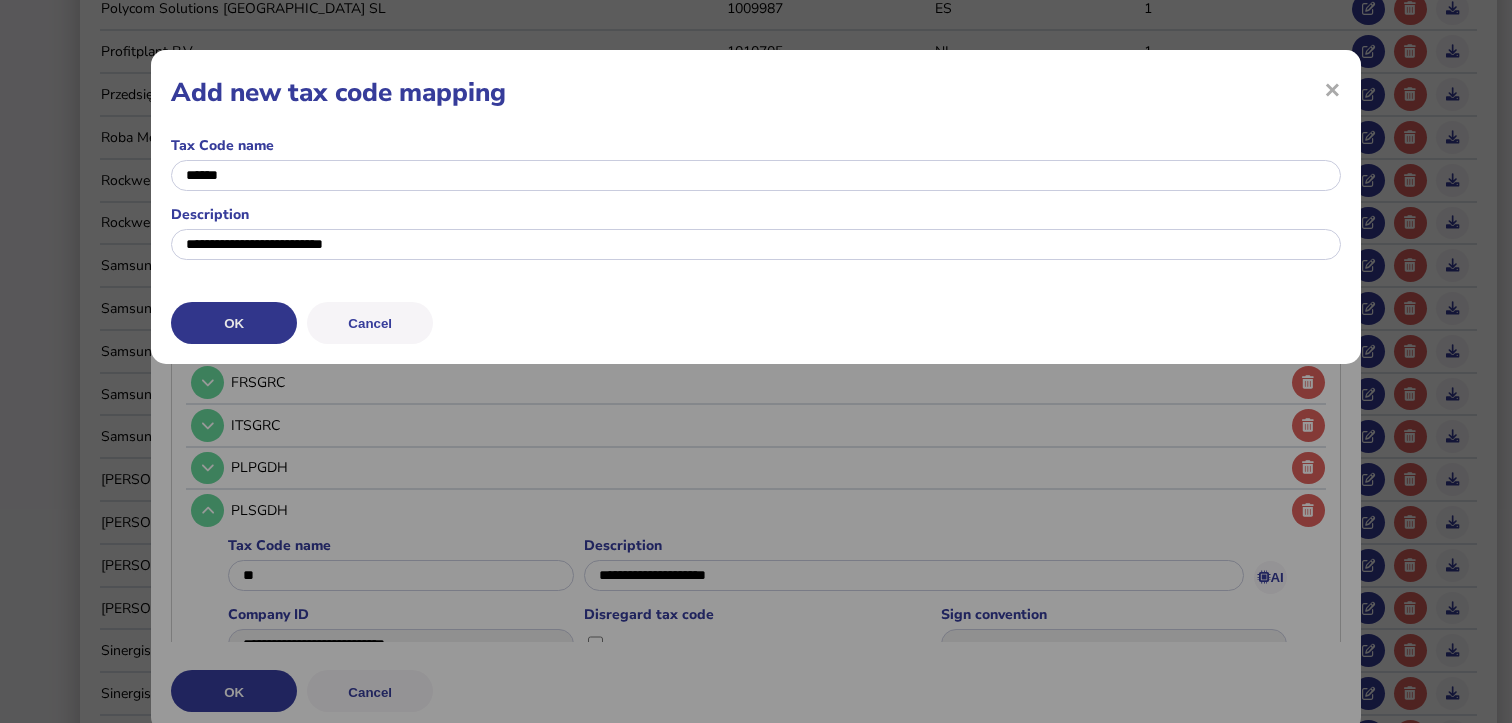 click on "OK" at bounding box center (0, 0) 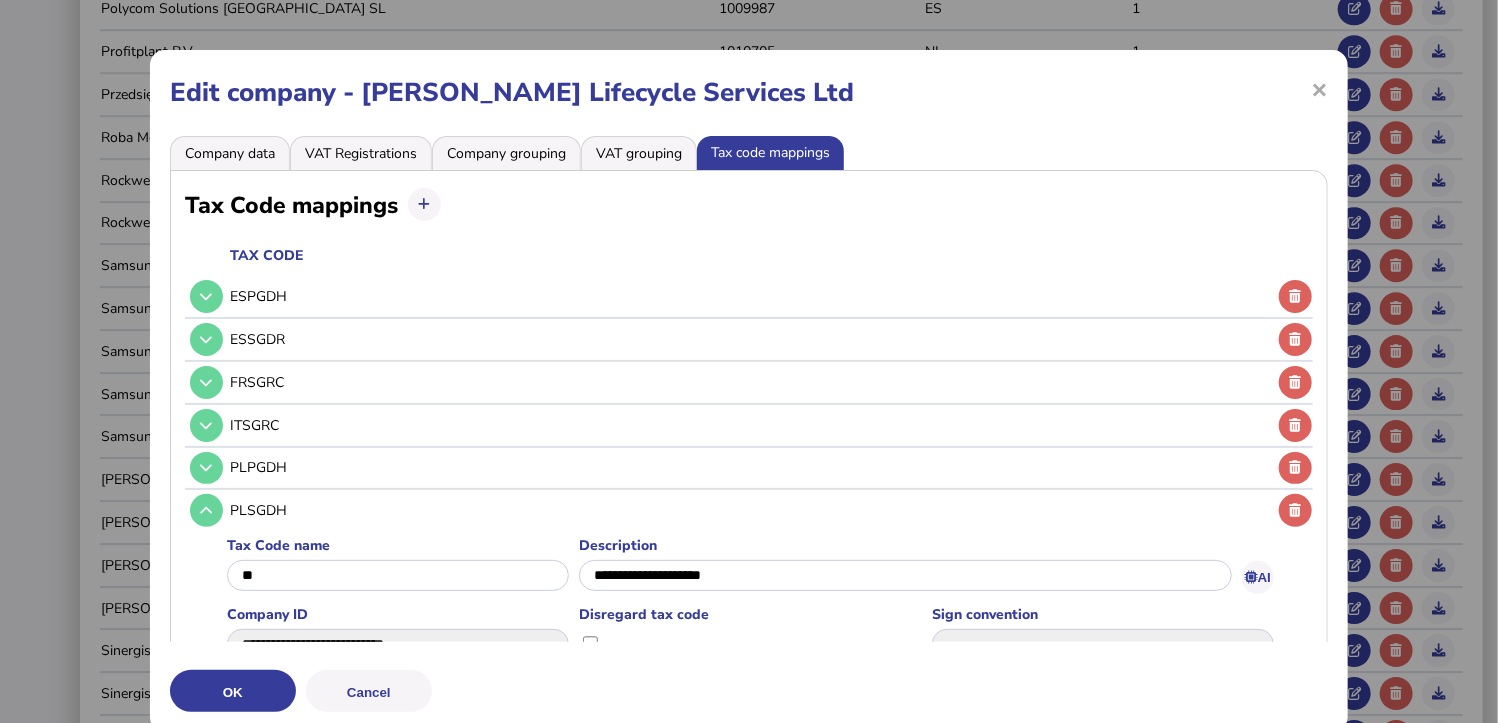 select on "**********" 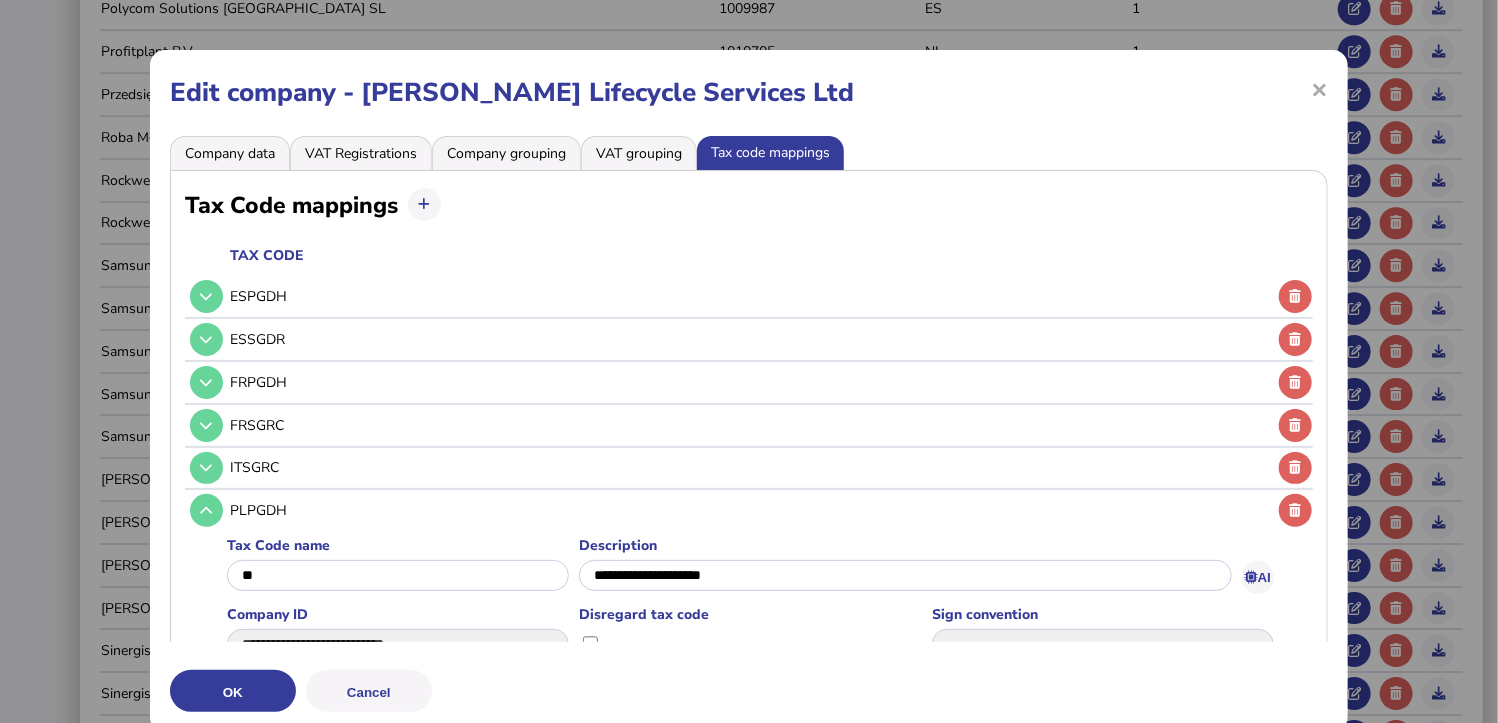 select on "**********" 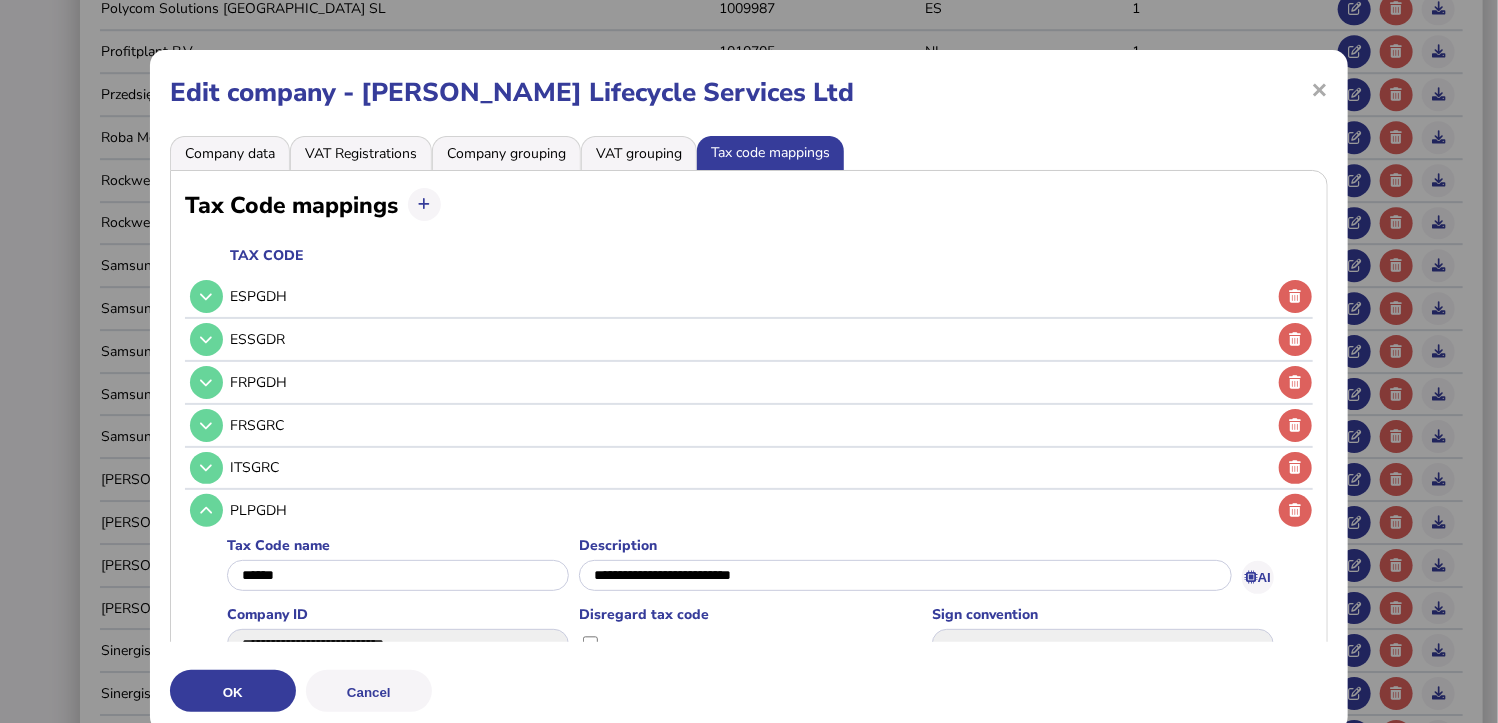 scroll, scrollTop: 224, scrollLeft: 0, axis: vertical 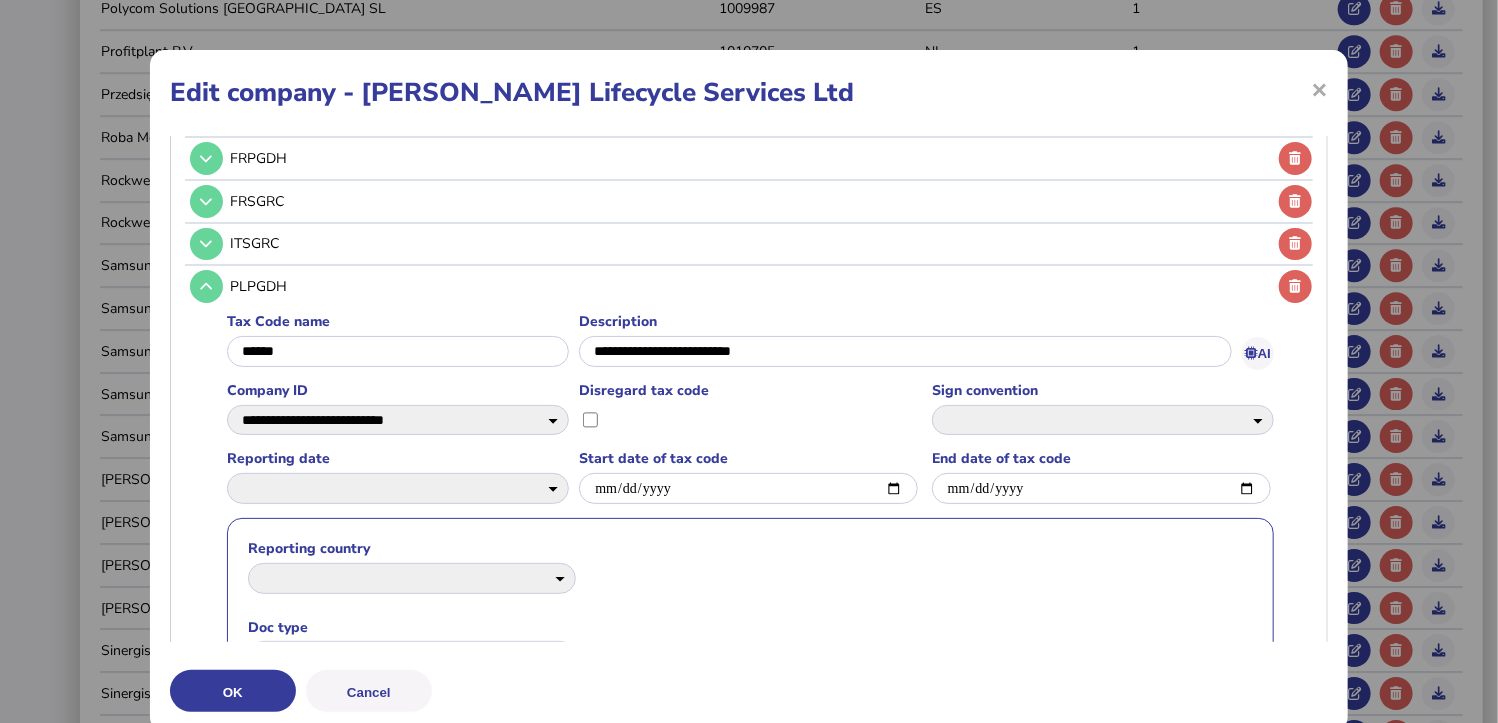 select 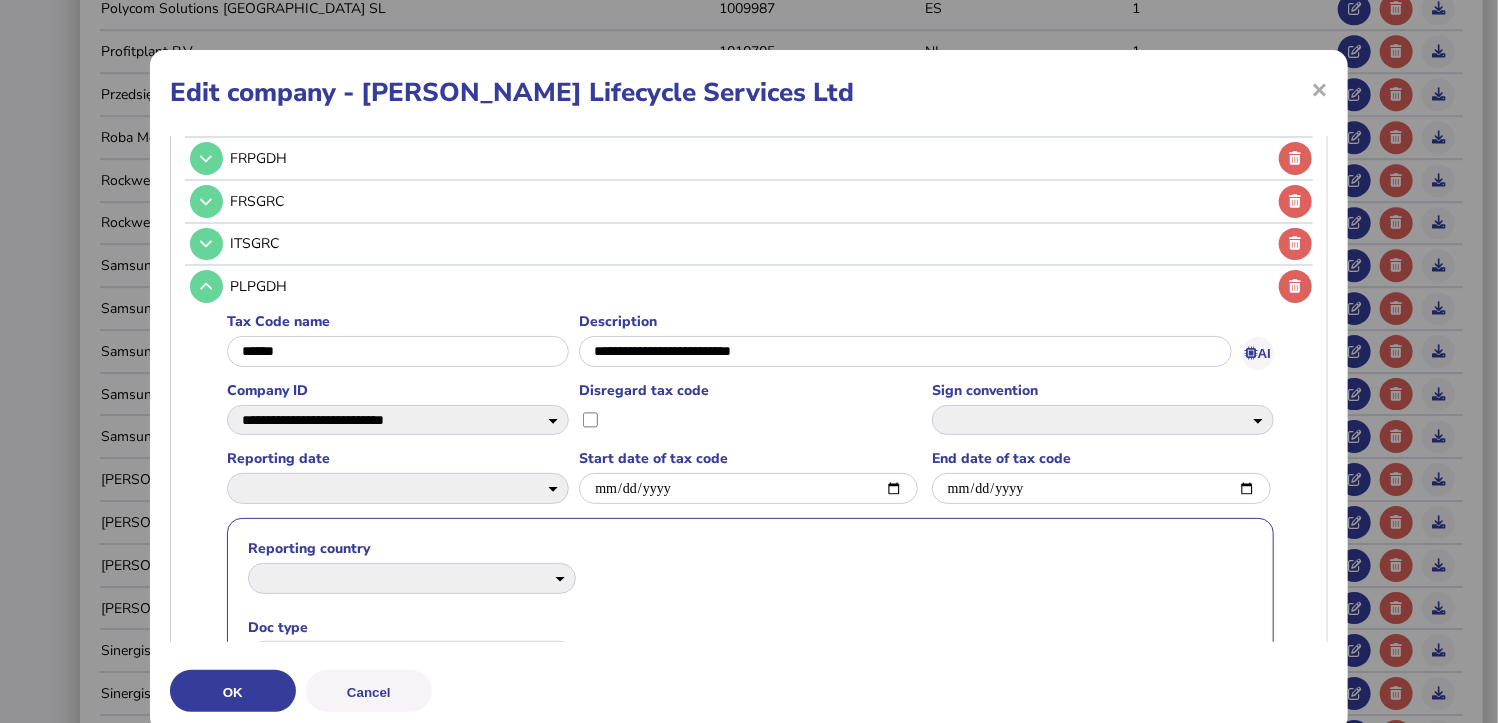 select on "**********" 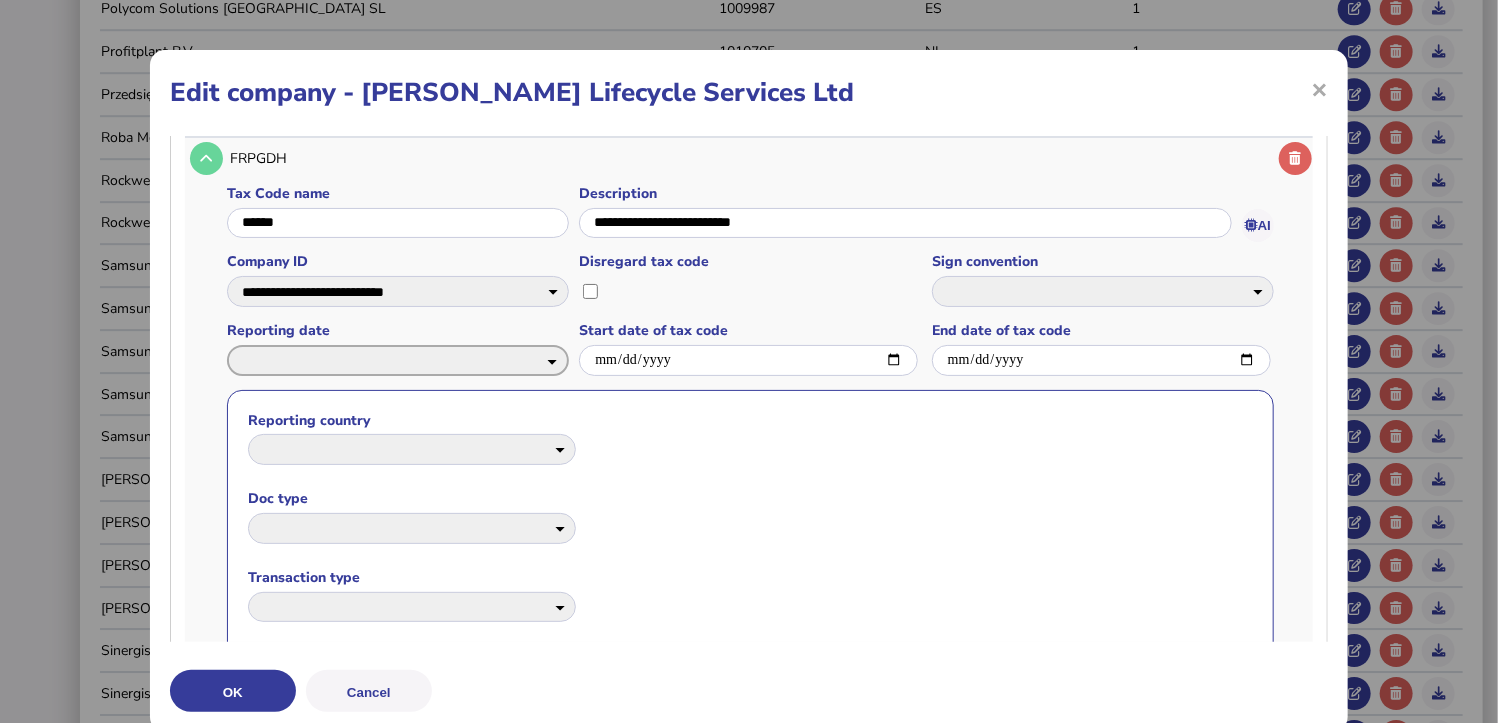 click on "**********" at bounding box center [398, 360] 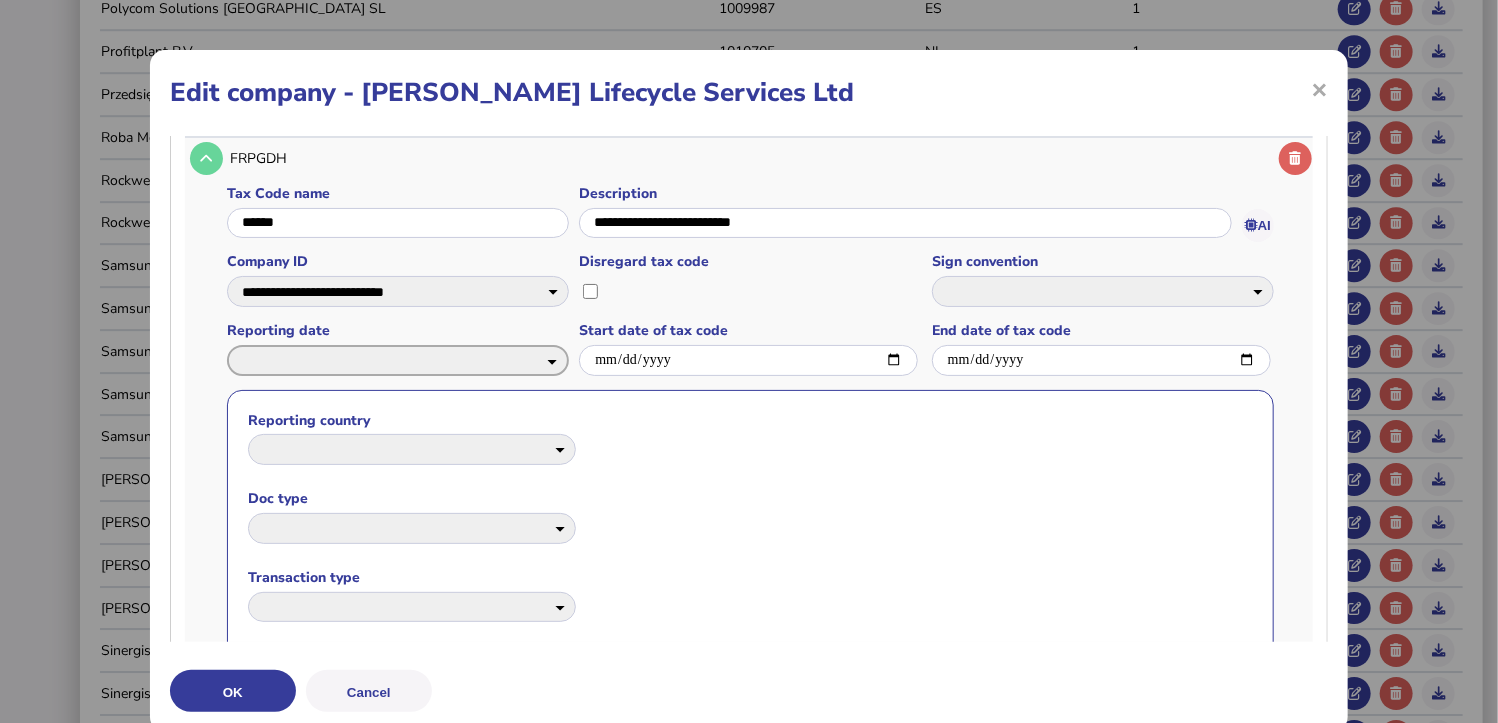 select on "**********" 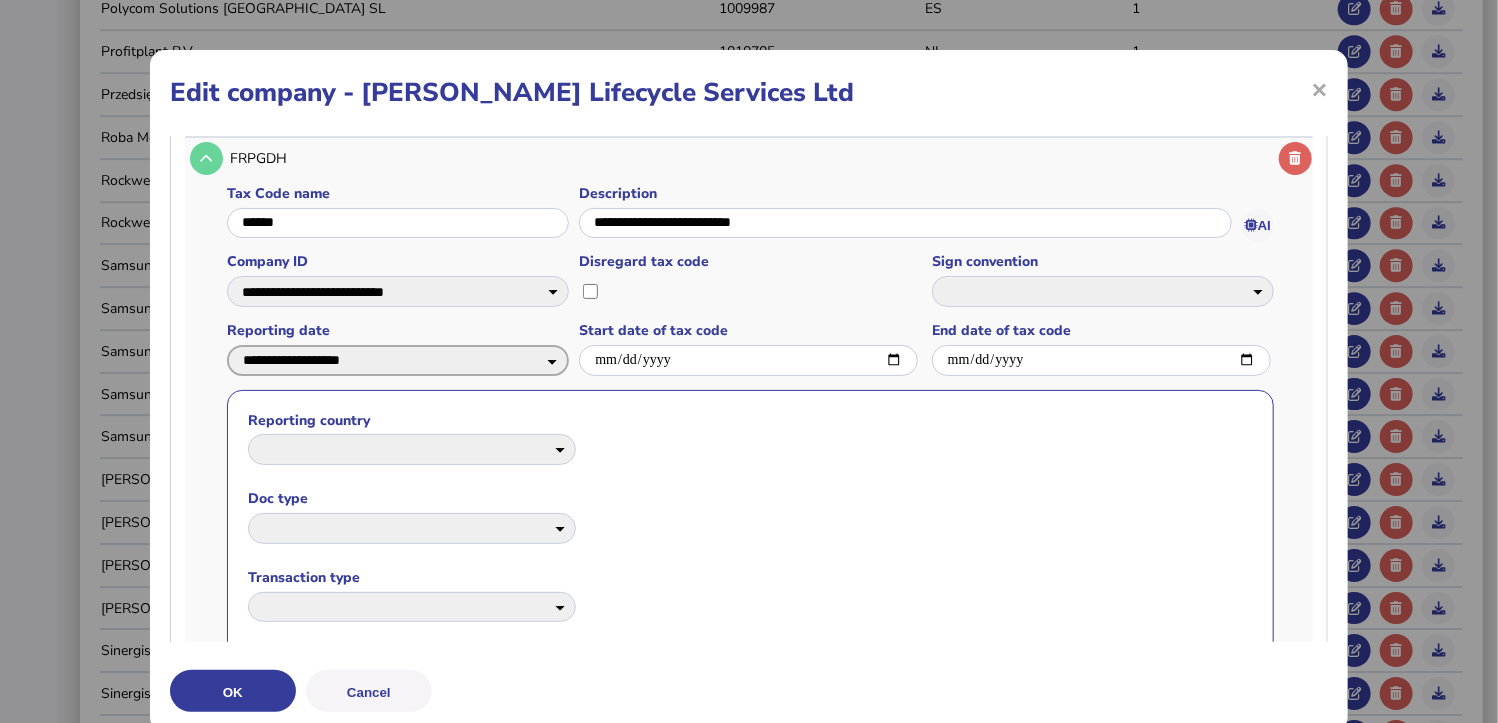 click on "**********" at bounding box center [398, 360] 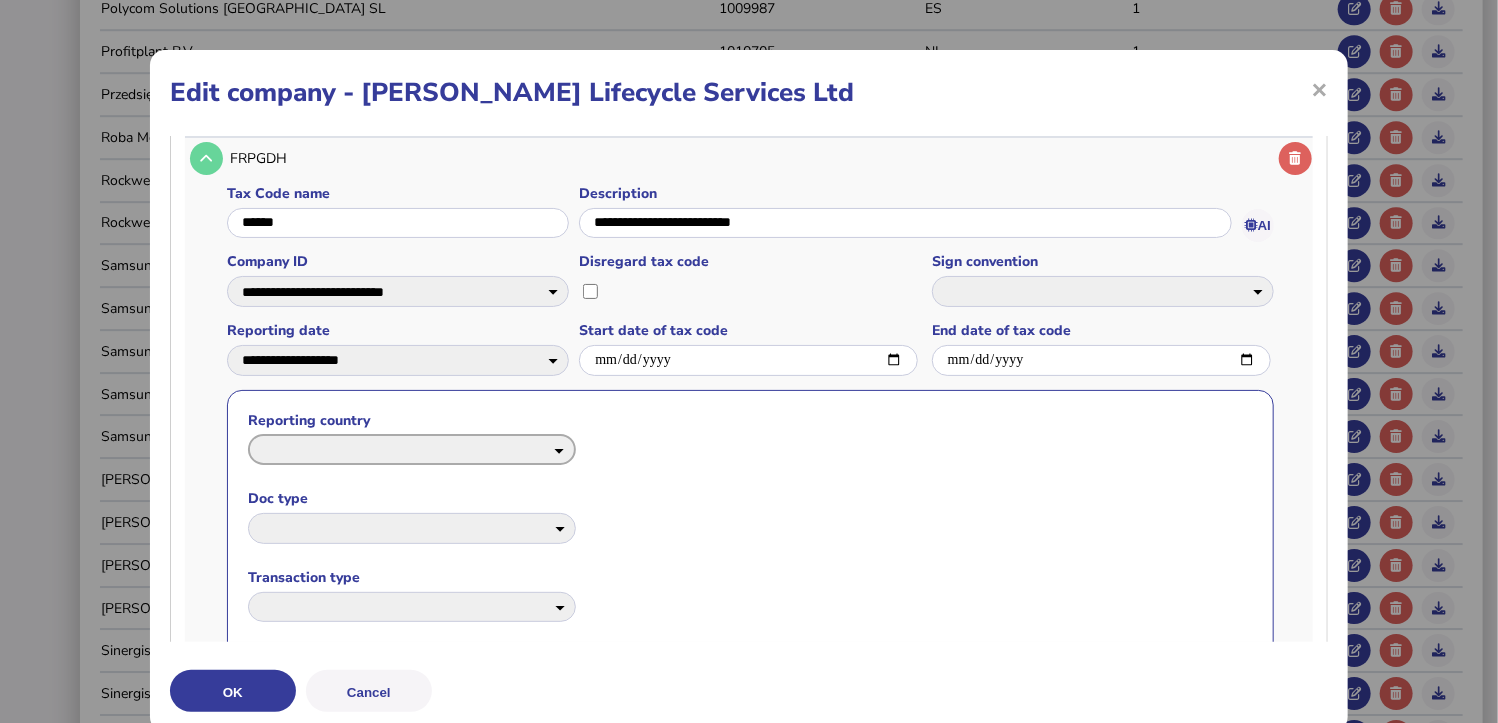 click on "**********" at bounding box center (412, 449) 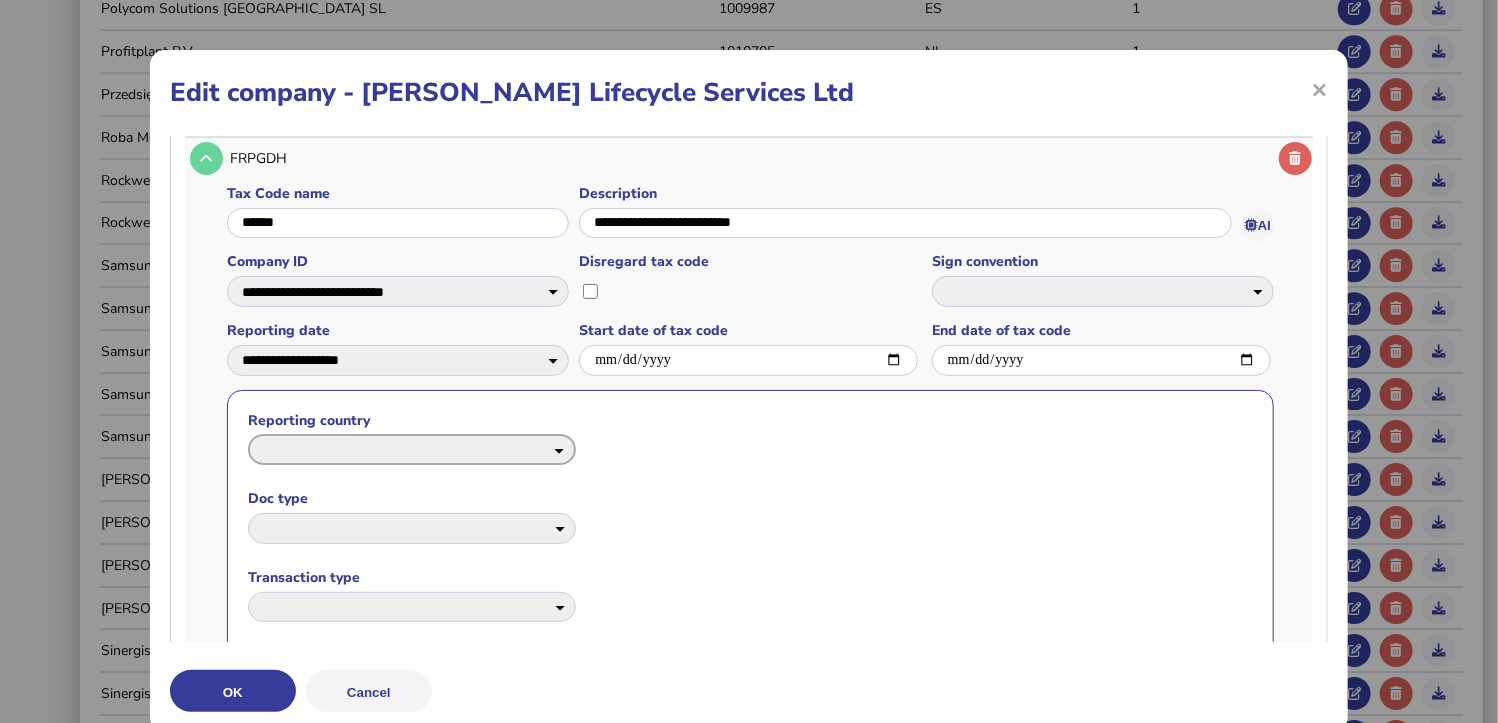 select on "**" 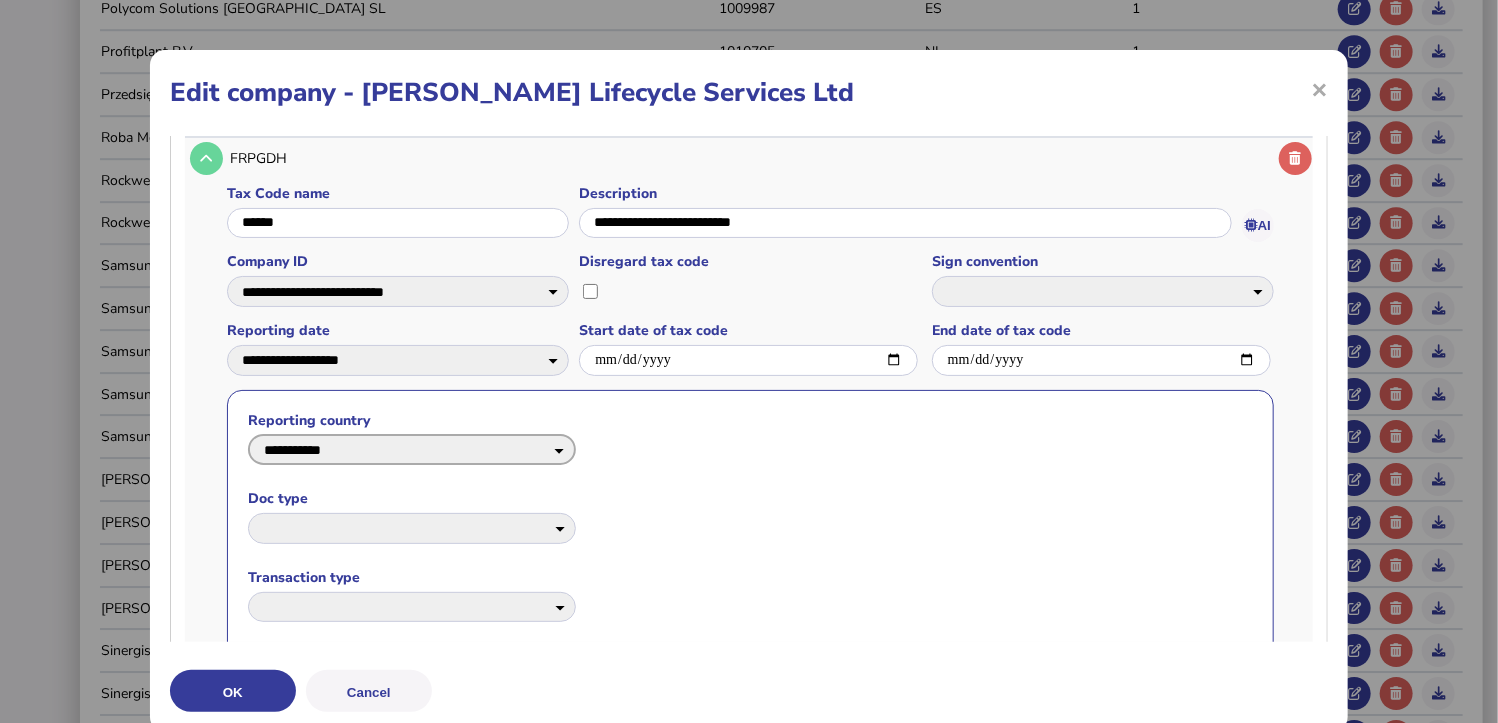 click on "**********" at bounding box center (412, 449) 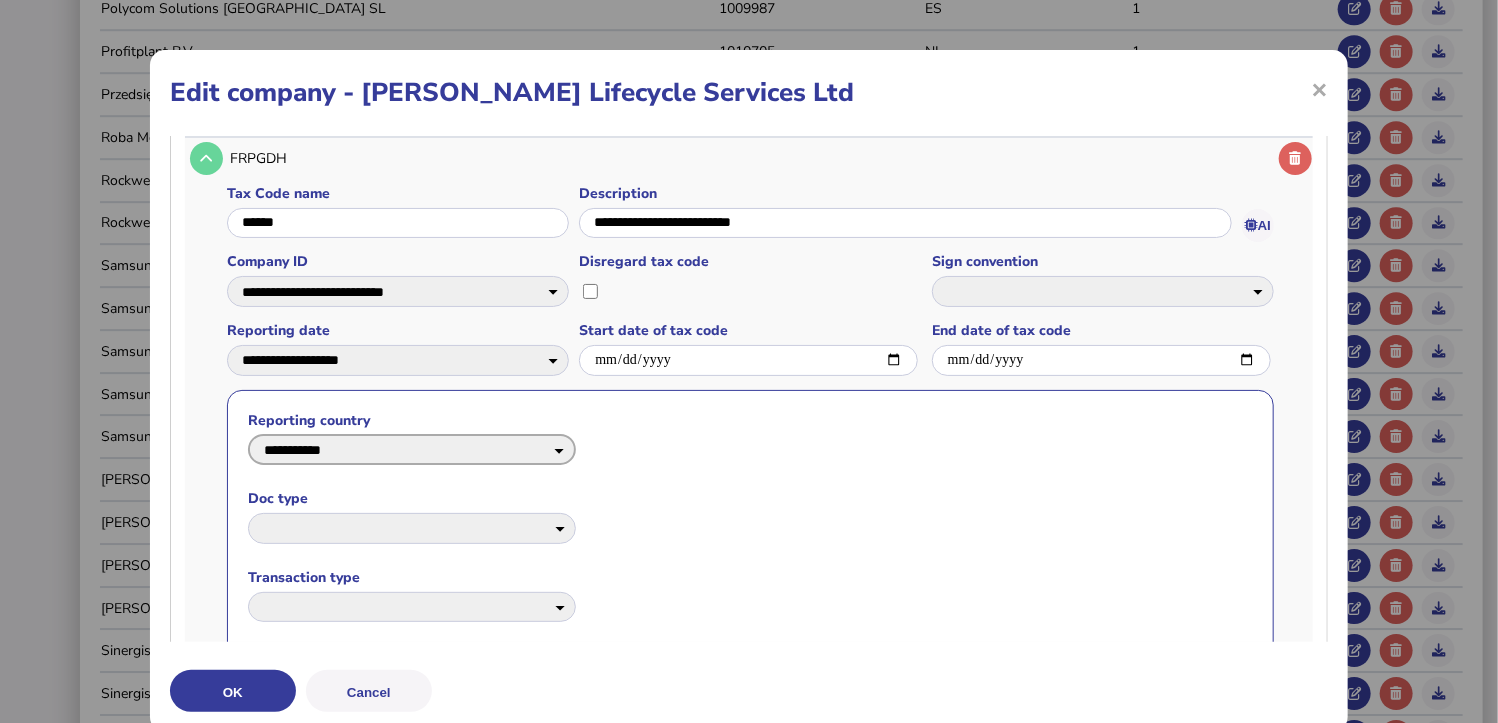 scroll, scrollTop: 324, scrollLeft: 0, axis: vertical 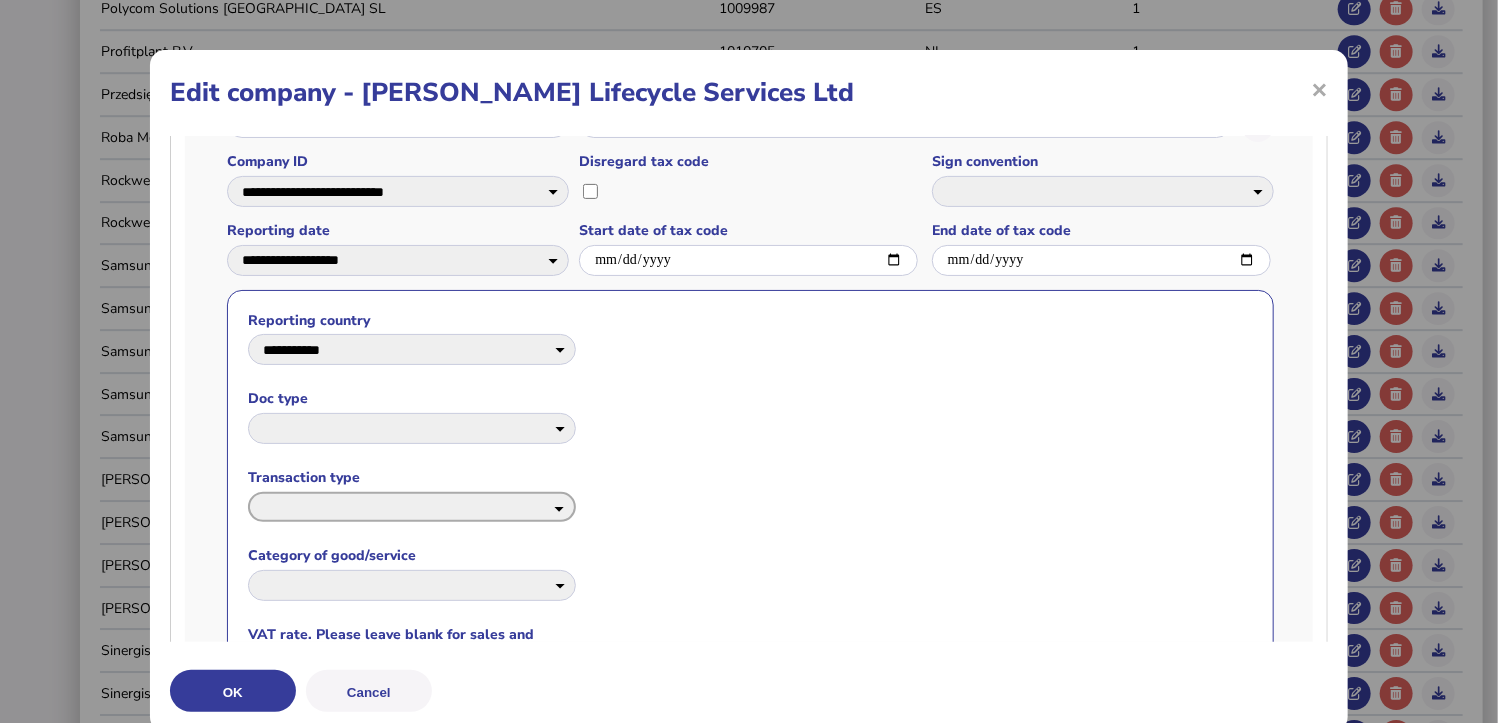 click on "**********" at bounding box center [412, 507] 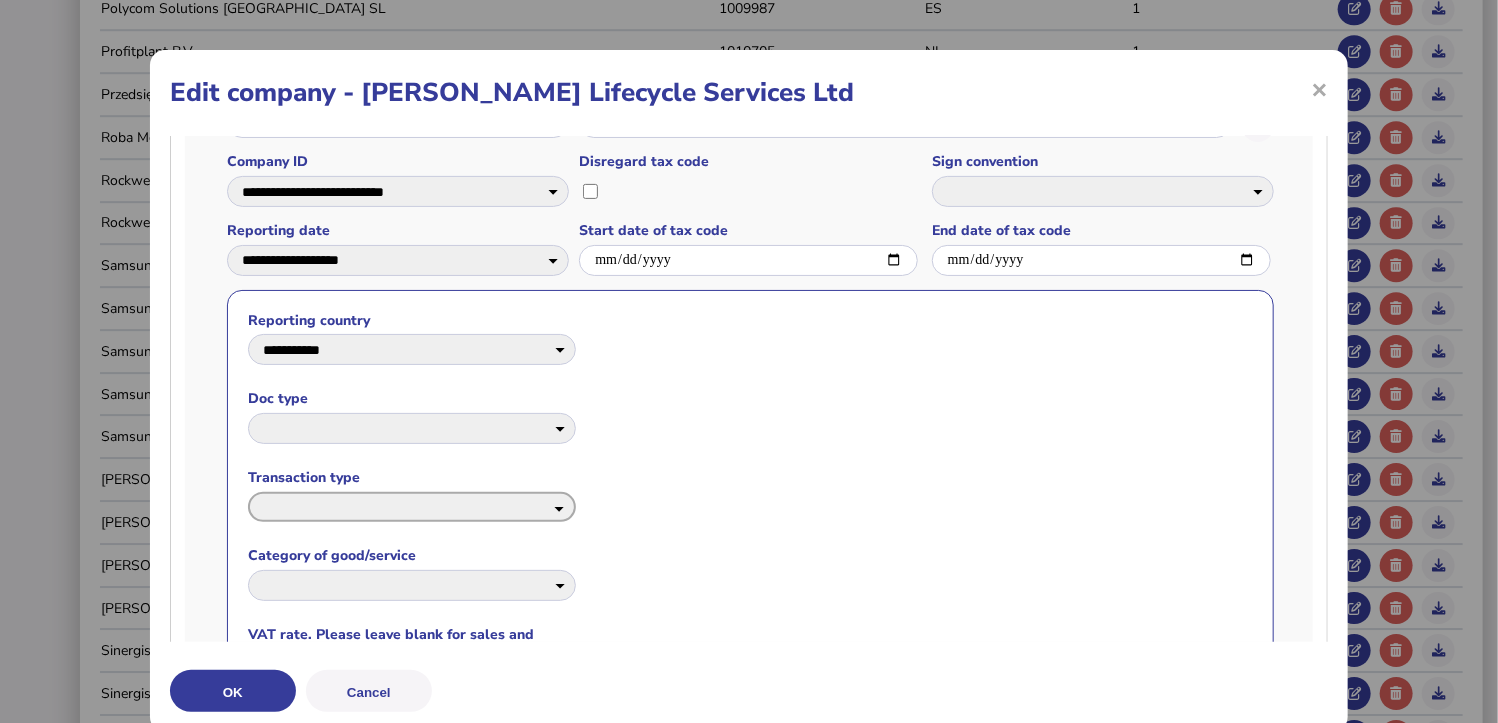select on "******" 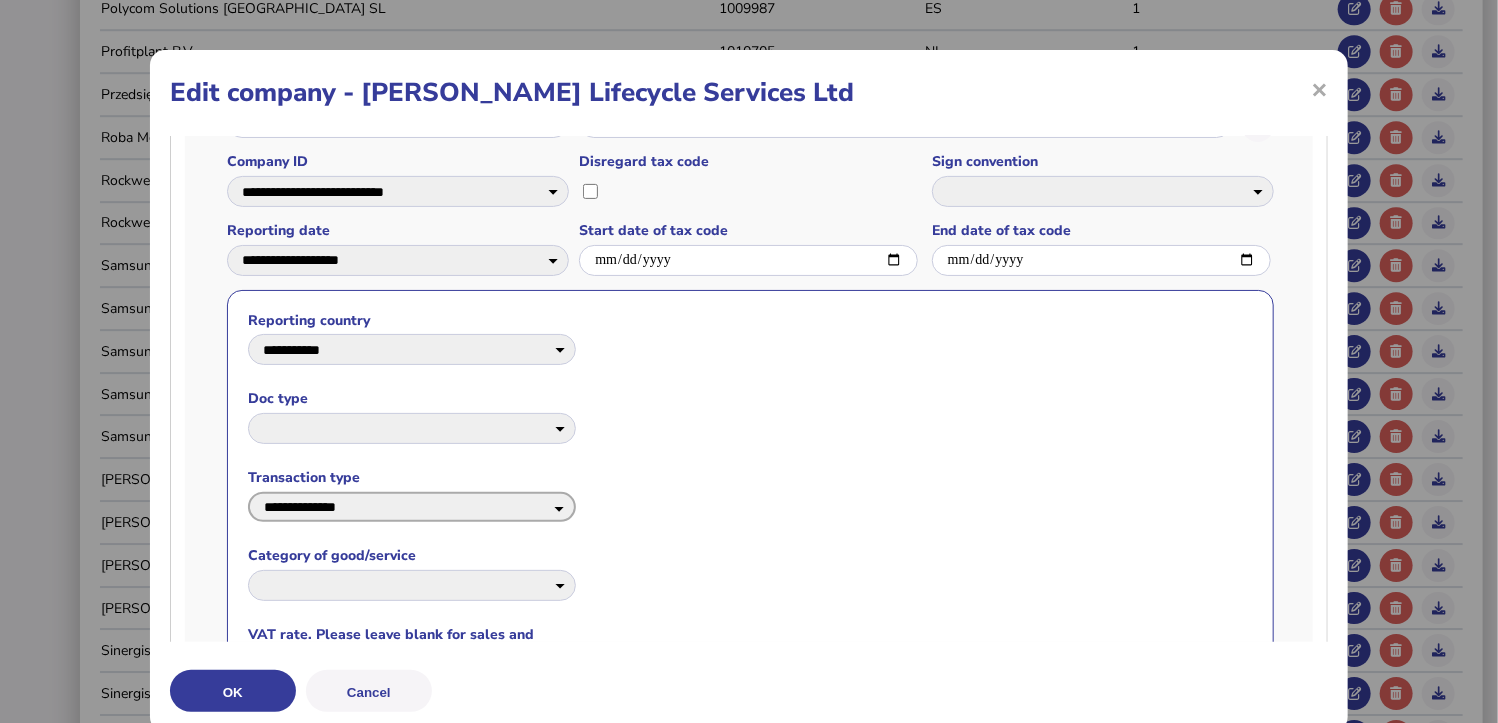 click on "**********" at bounding box center [412, 507] 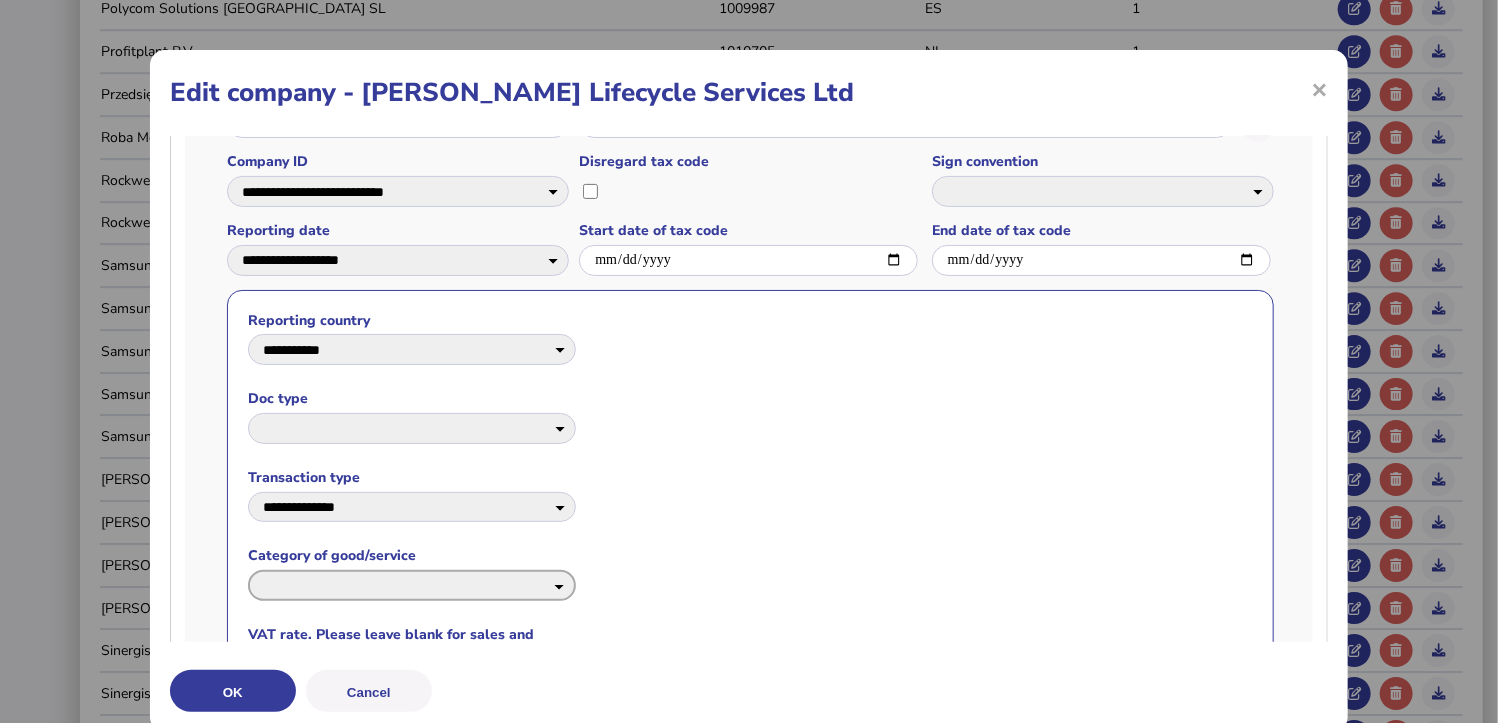 click on "**********" at bounding box center (412, 585) 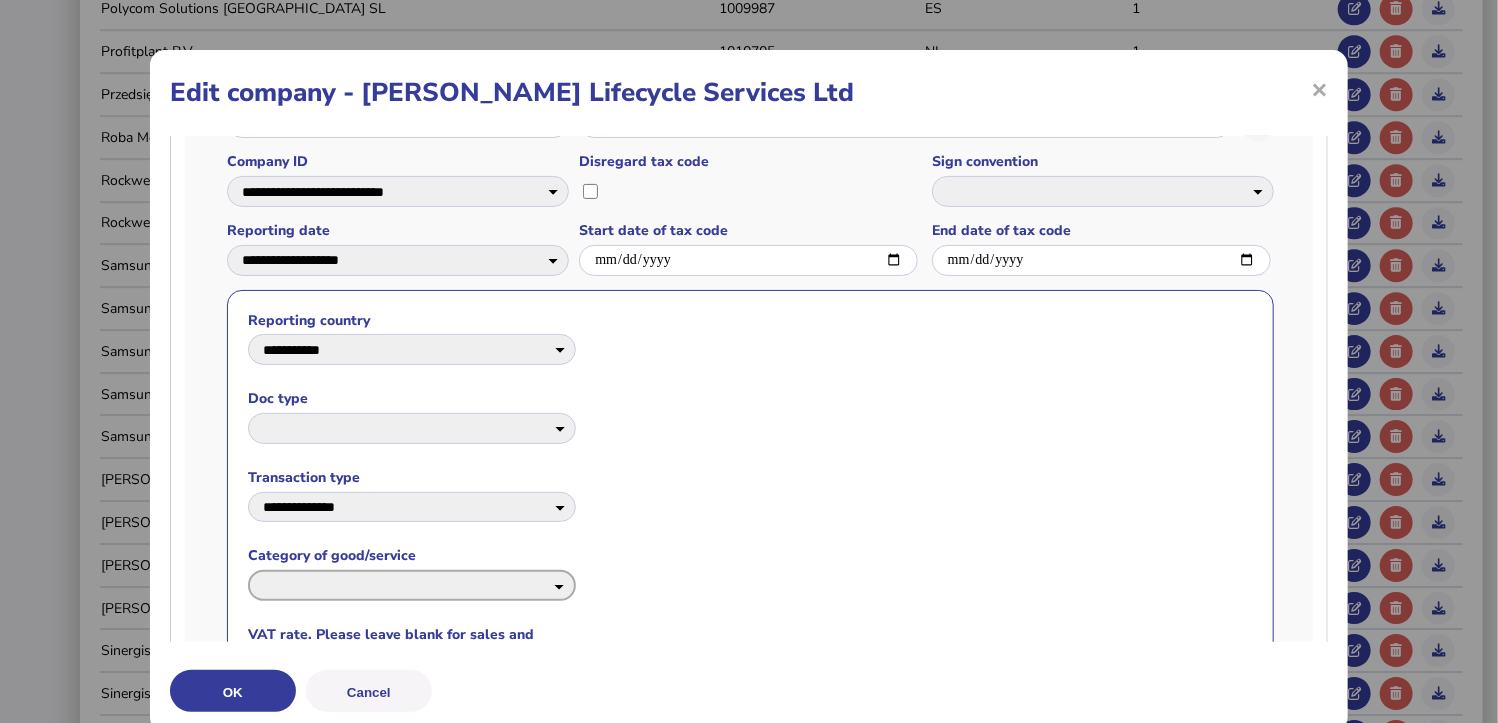 select on "****" 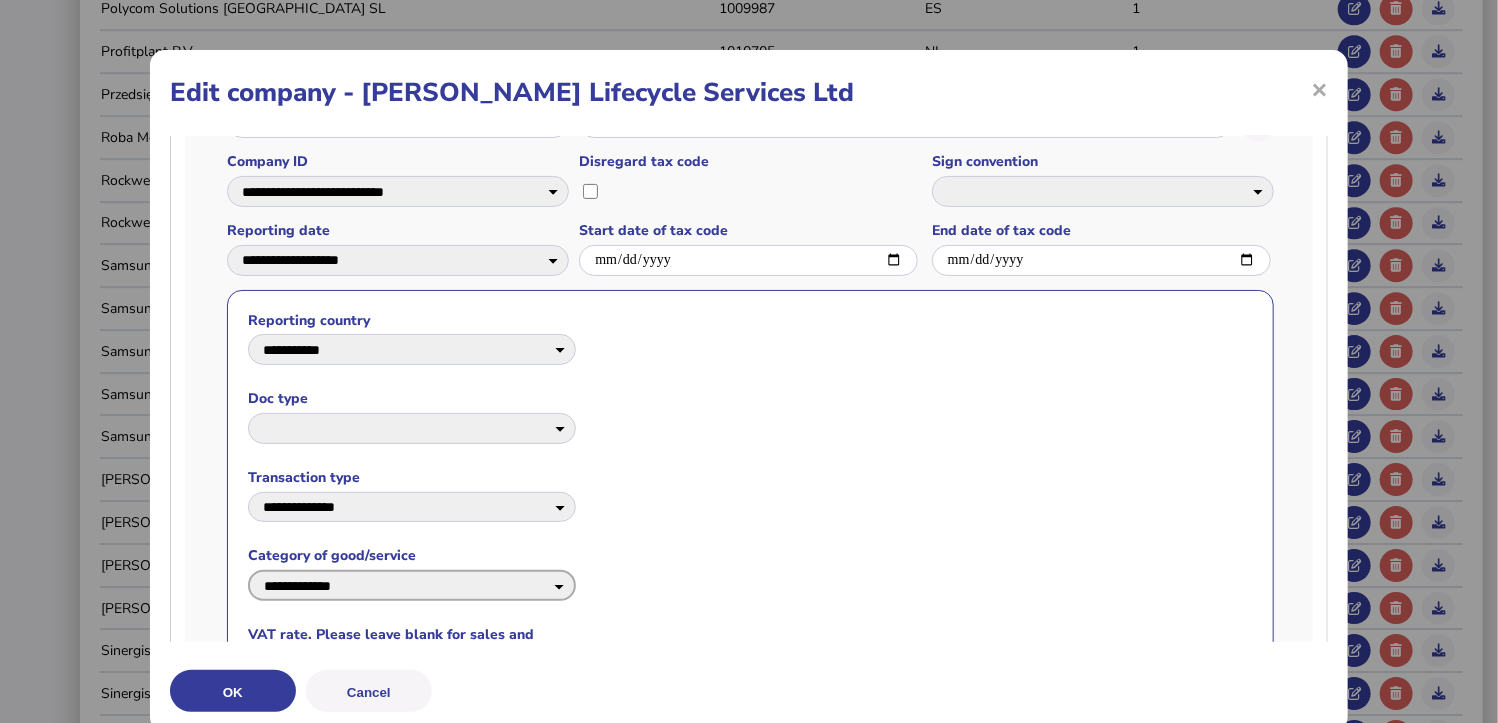 click on "**********" at bounding box center [412, 585] 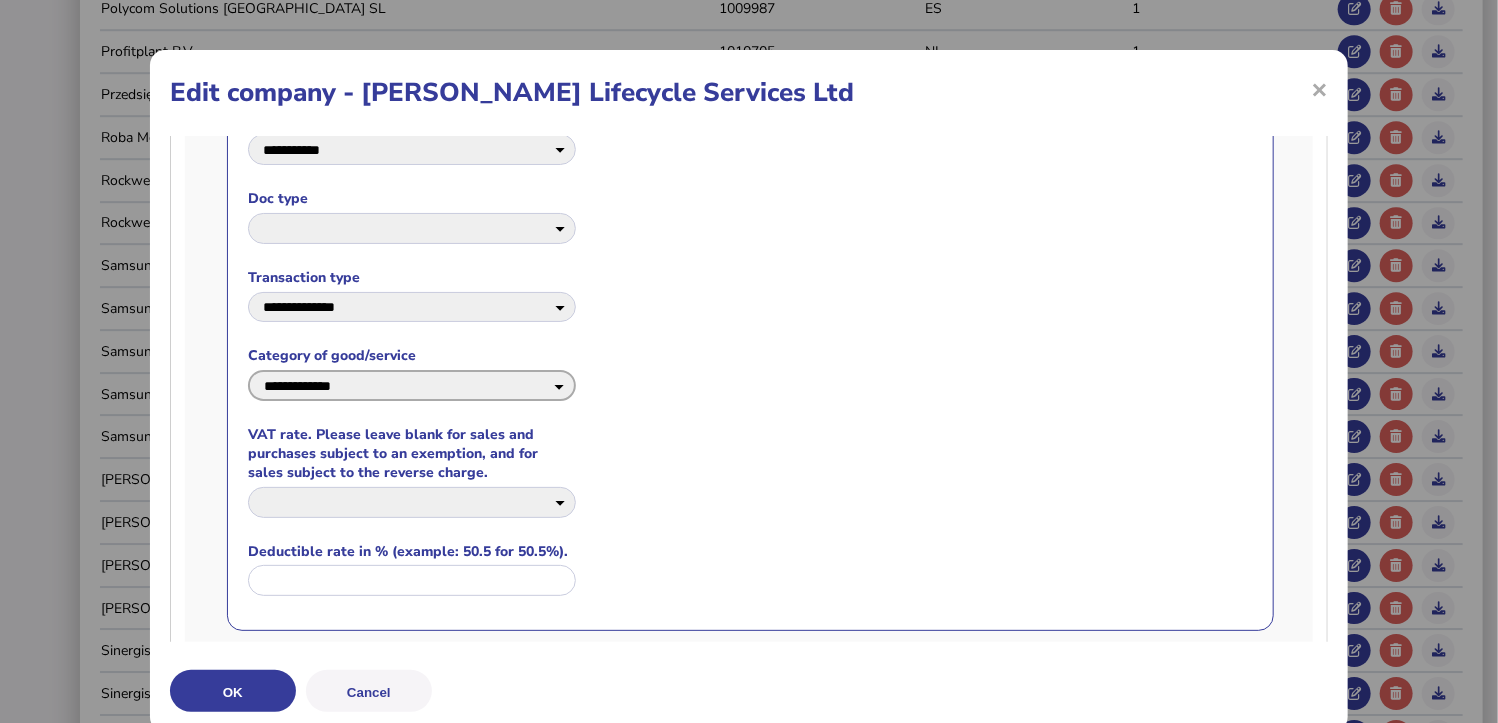 scroll, scrollTop: 524, scrollLeft: 0, axis: vertical 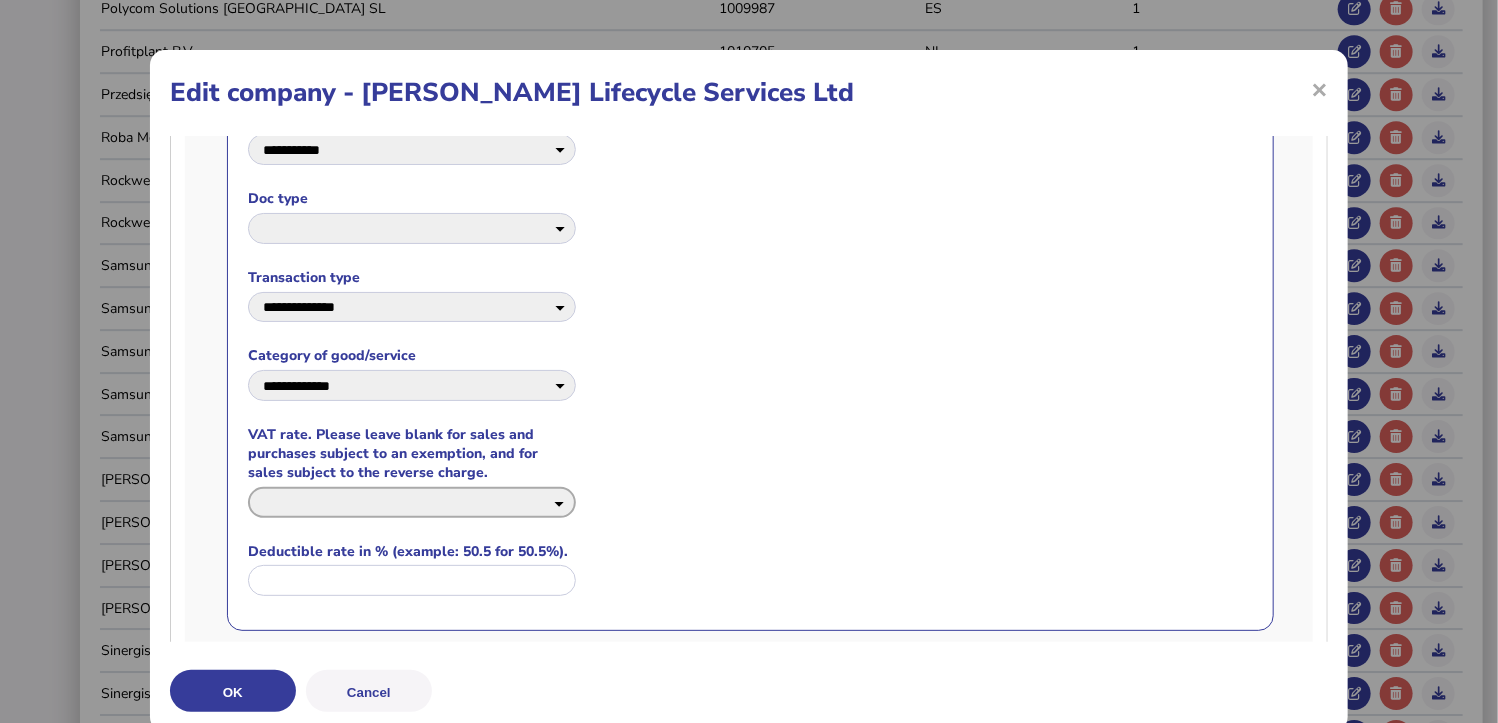click on "**********" at bounding box center [412, 502] 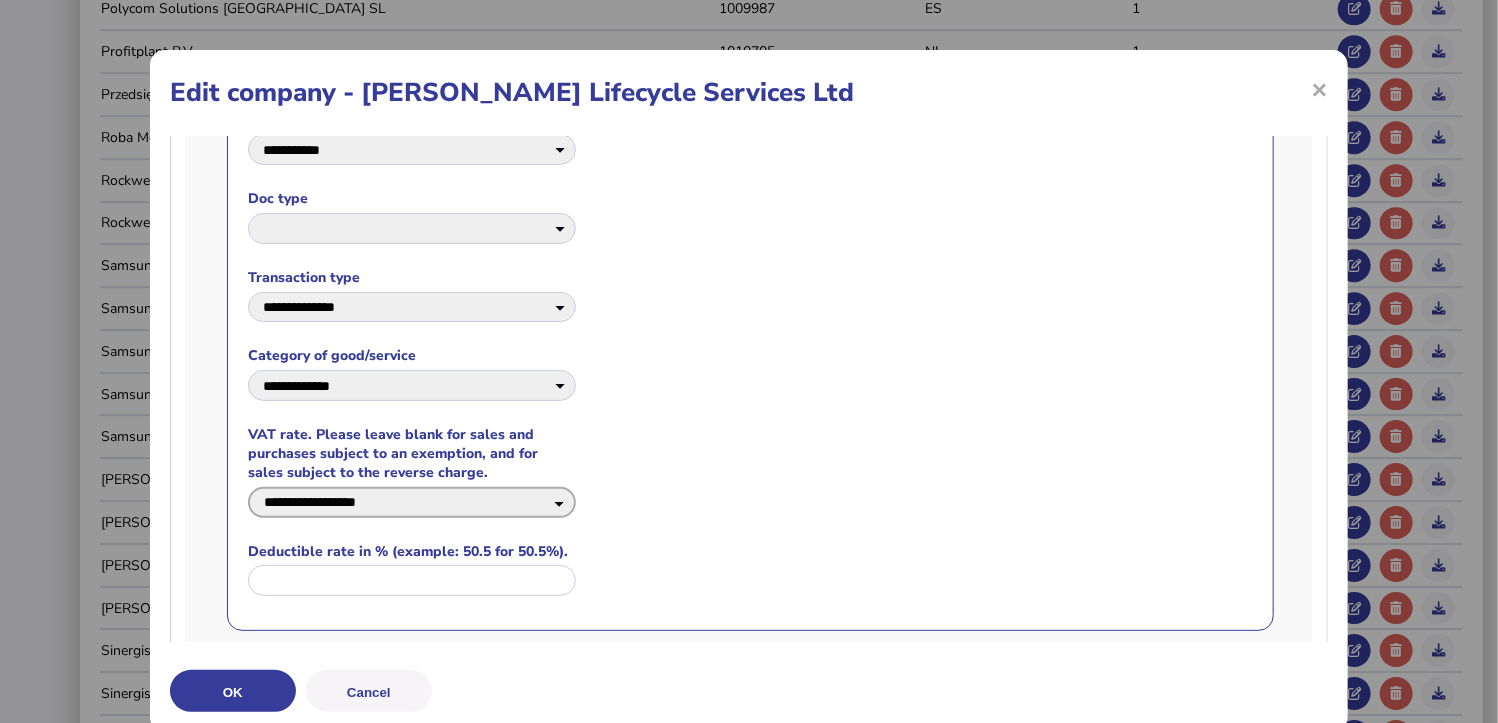 click on "**********" at bounding box center (412, 502) 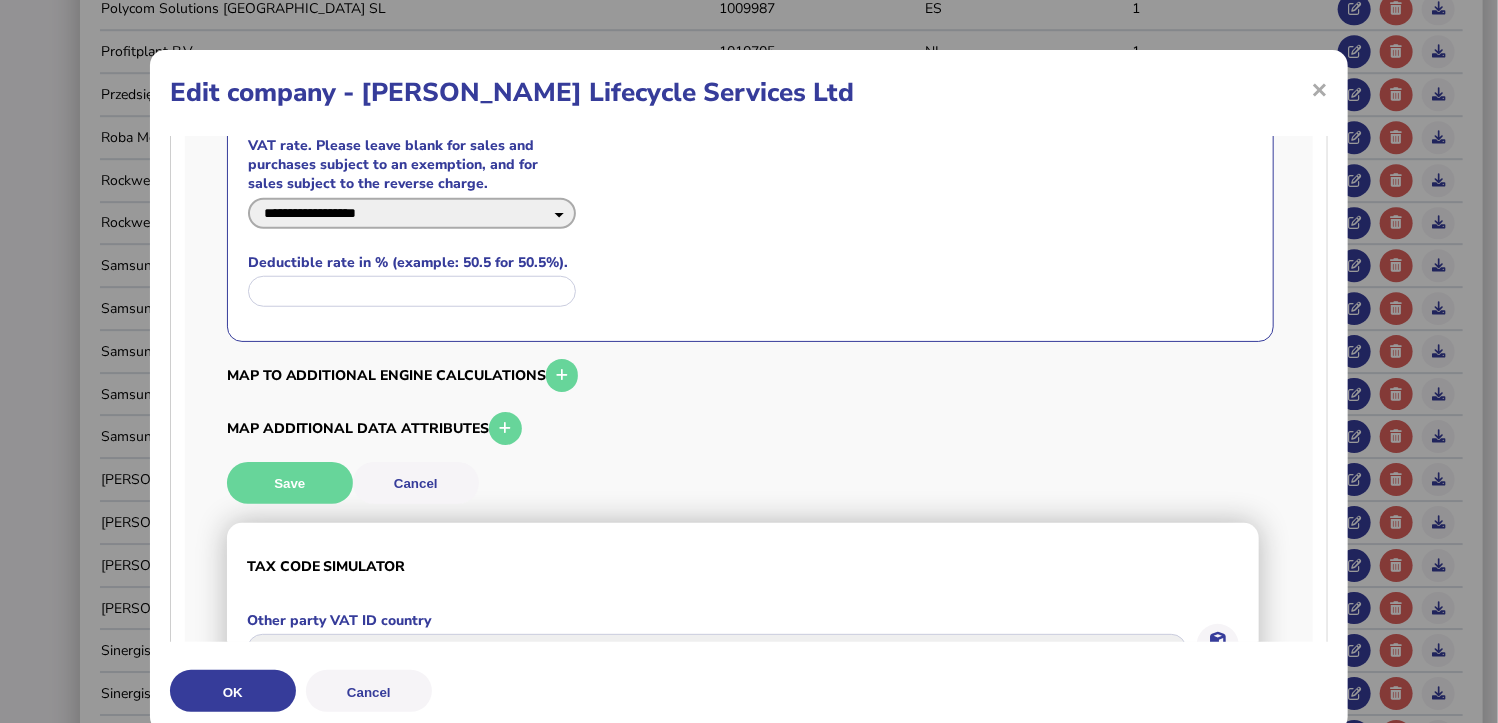 scroll, scrollTop: 824, scrollLeft: 0, axis: vertical 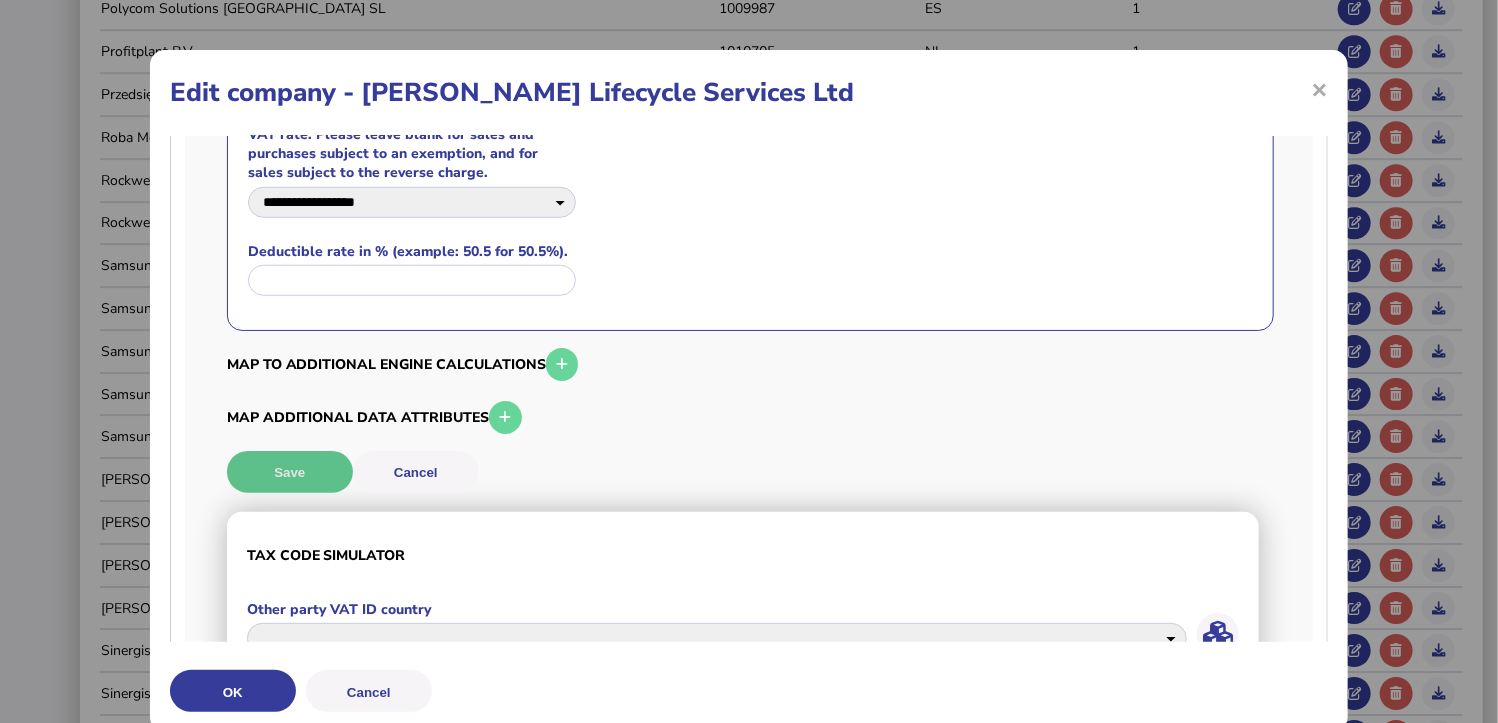 click on "Save" at bounding box center [290, 472] 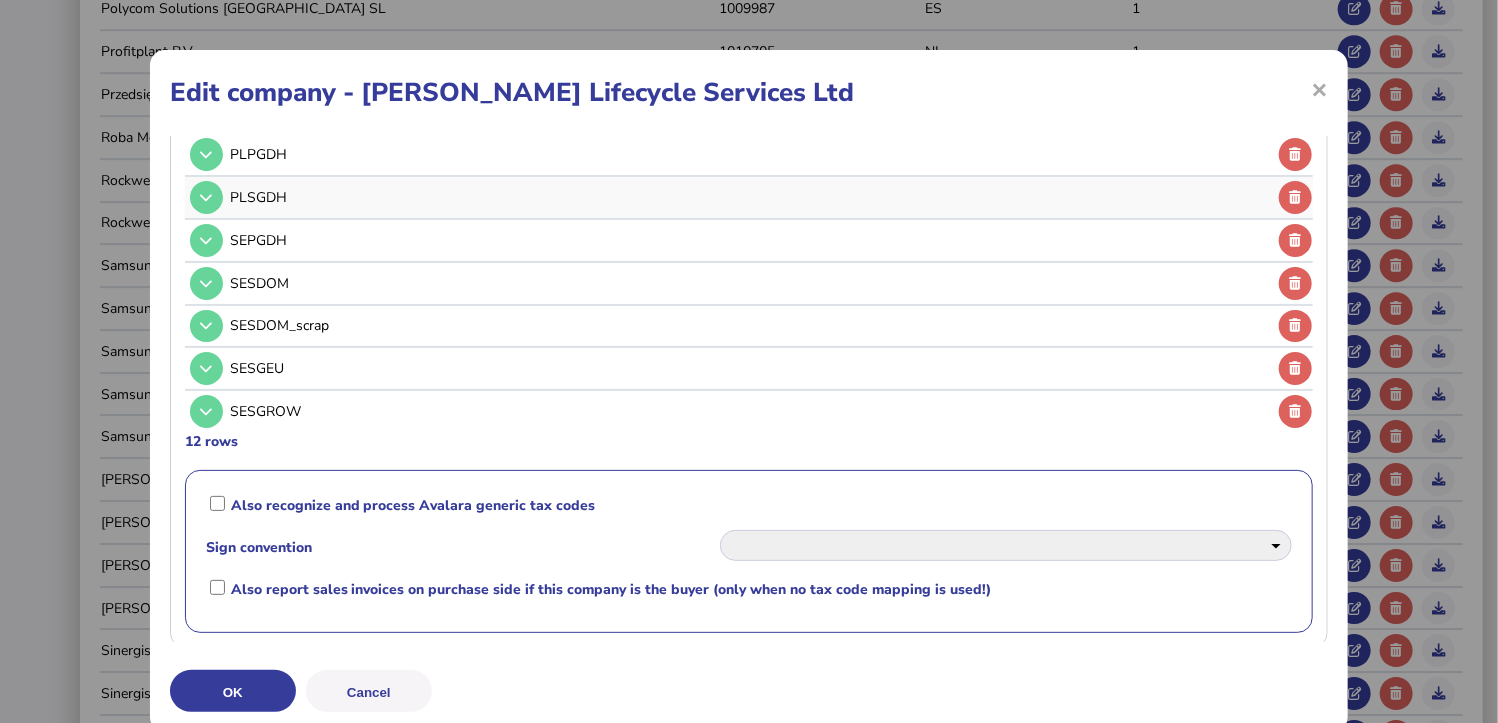 scroll, scrollTop: 0, scrollLeft: 0, axis: both 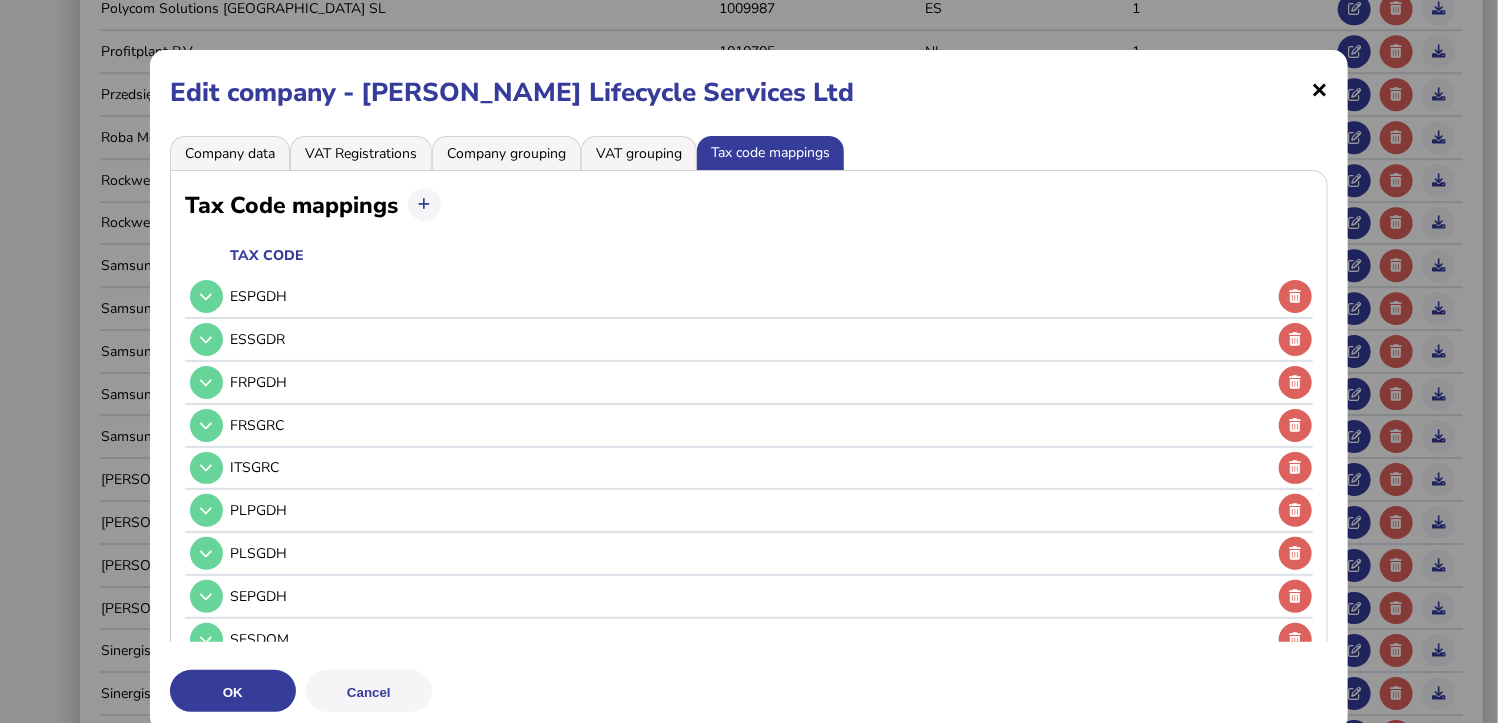 click on "×" at bounding box center (1319, 89) 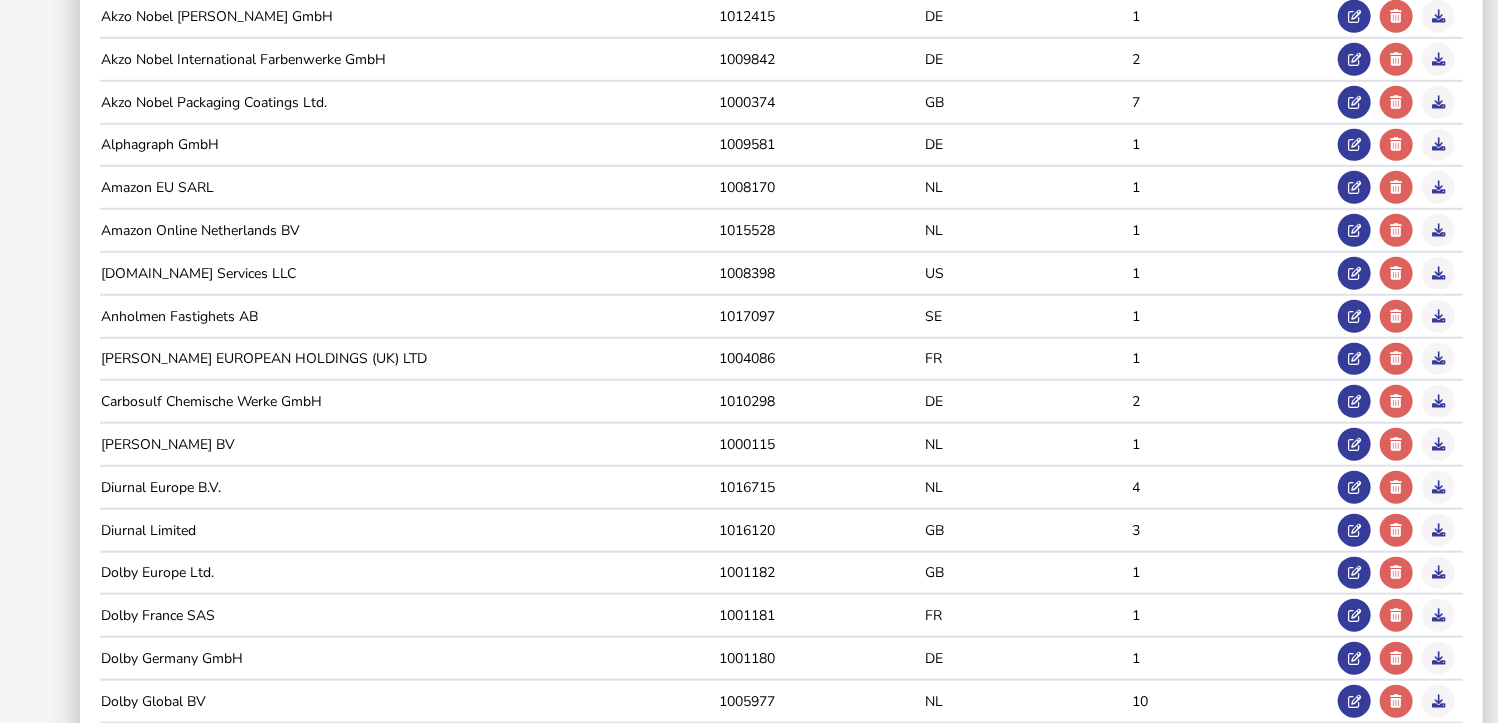 scroll, scrollTop: 0, scrollLeft: 0, axis: both 